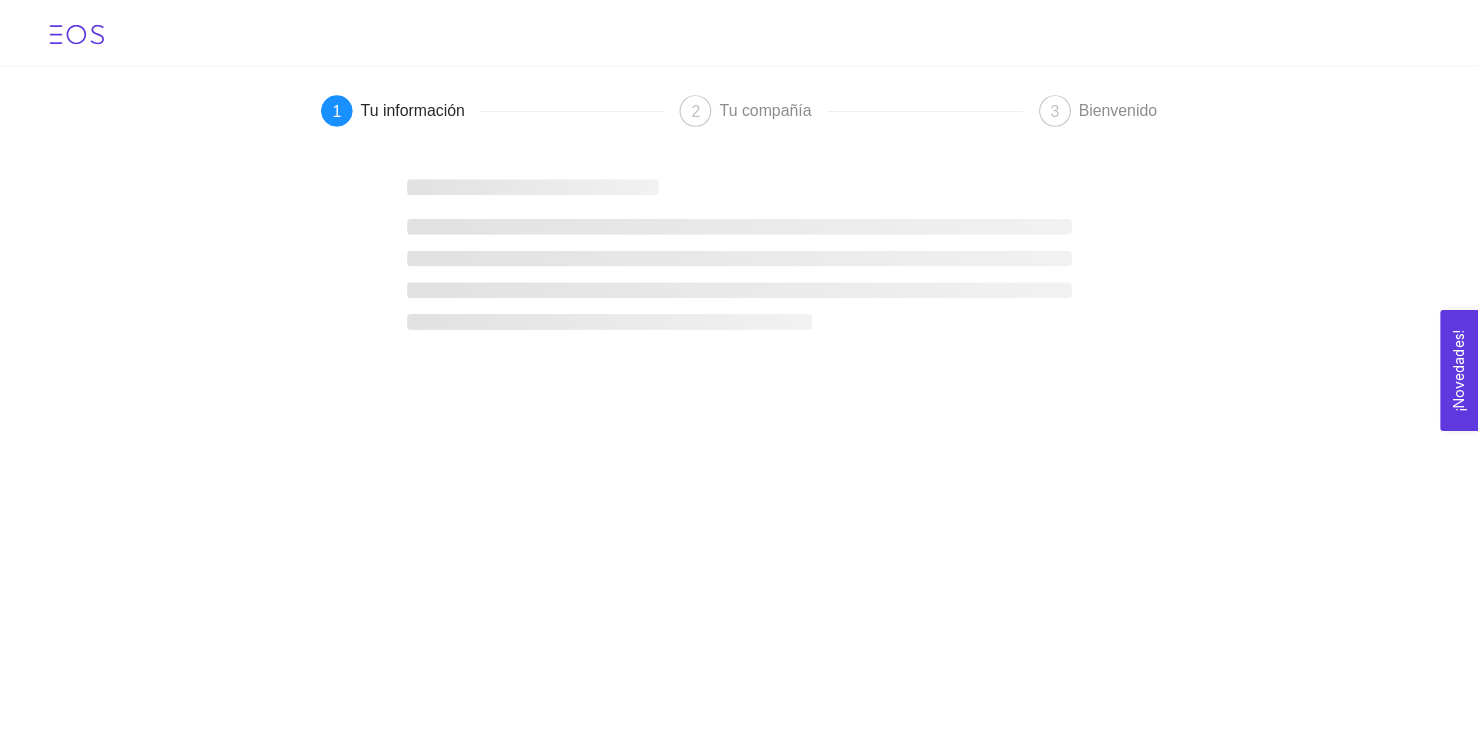 scroll, scrollTop: 0, scrollLeft: 0, axis: both 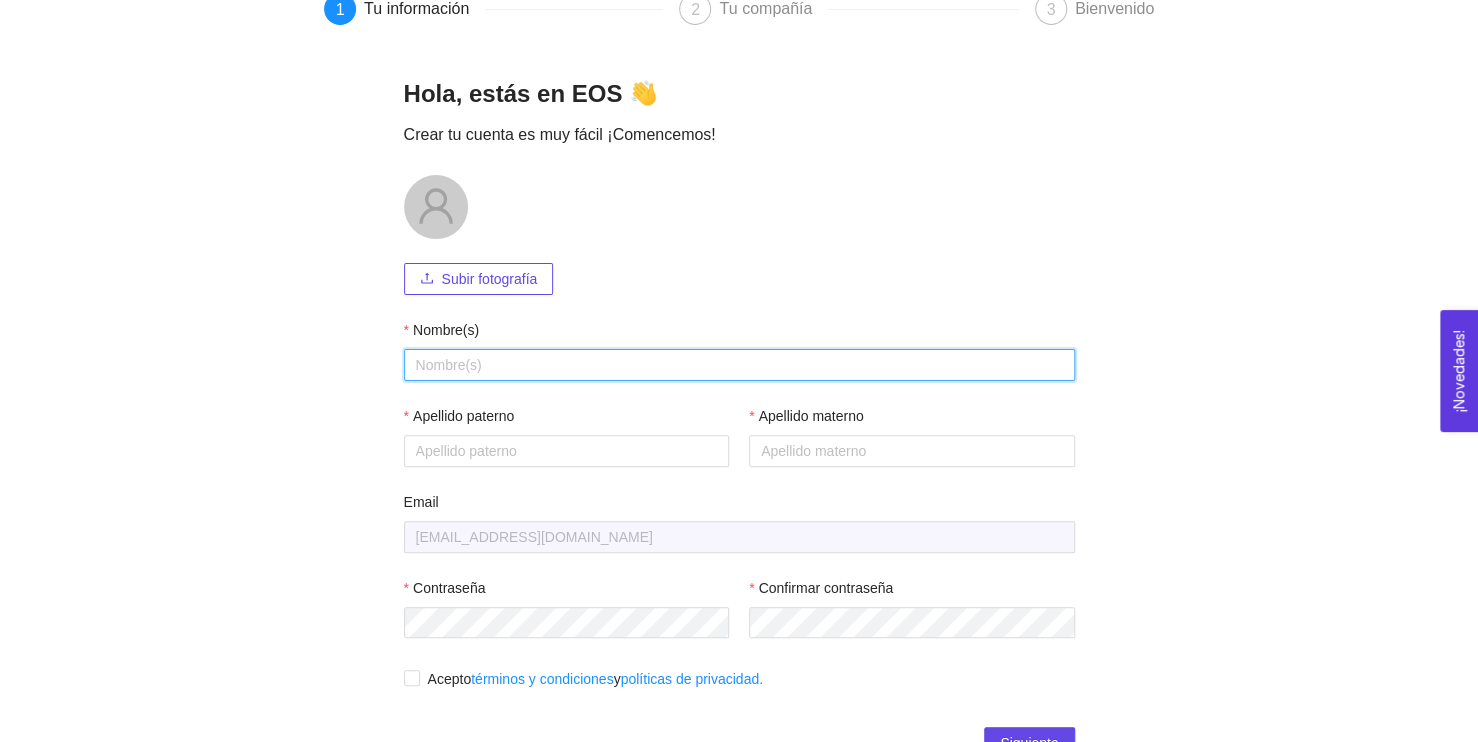 click on "Nombre(s)" at bounding box center (739, 365) 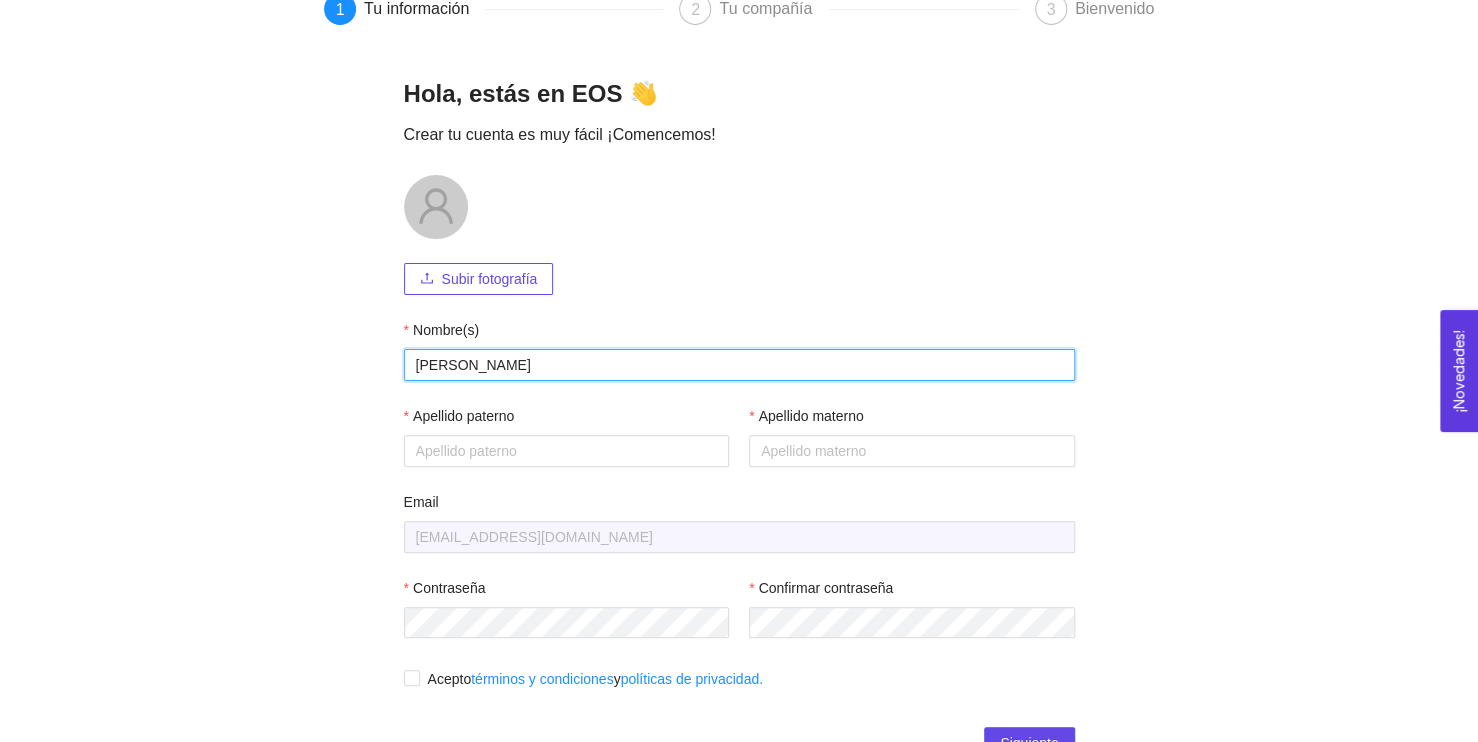 type on "[PERSON_NAME]" 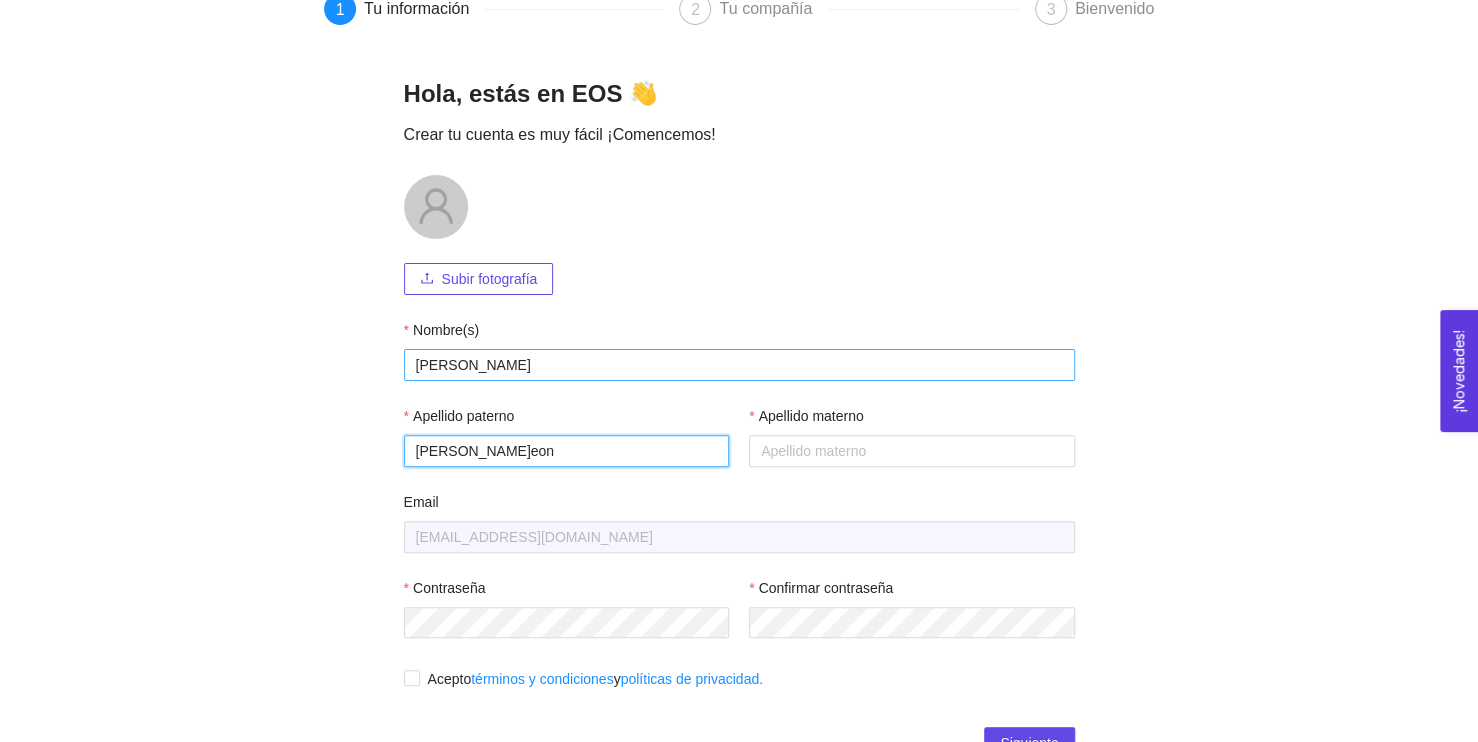 type on "[PERSON_NAME]eon" 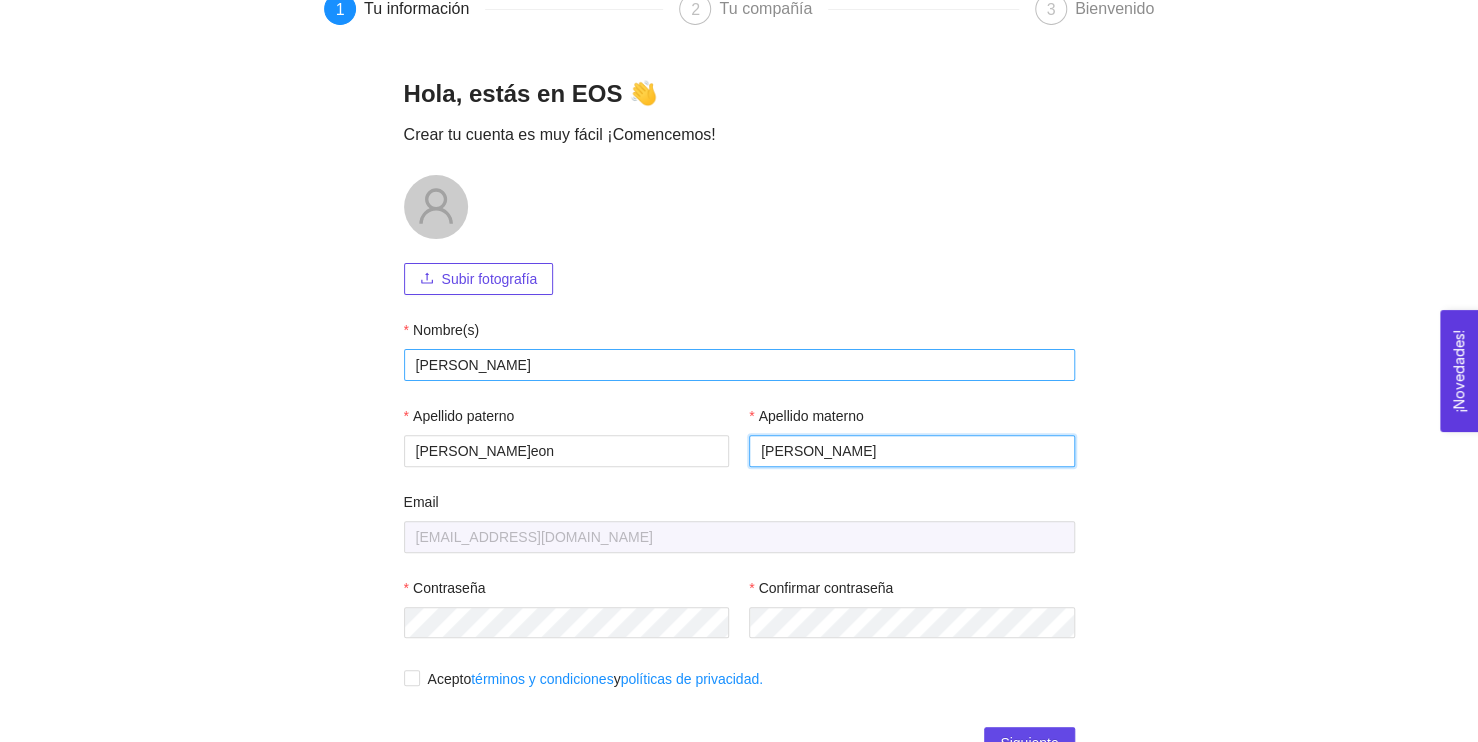 scroll, scrollTop: 110, scrollLeft: 0, axis: vertical 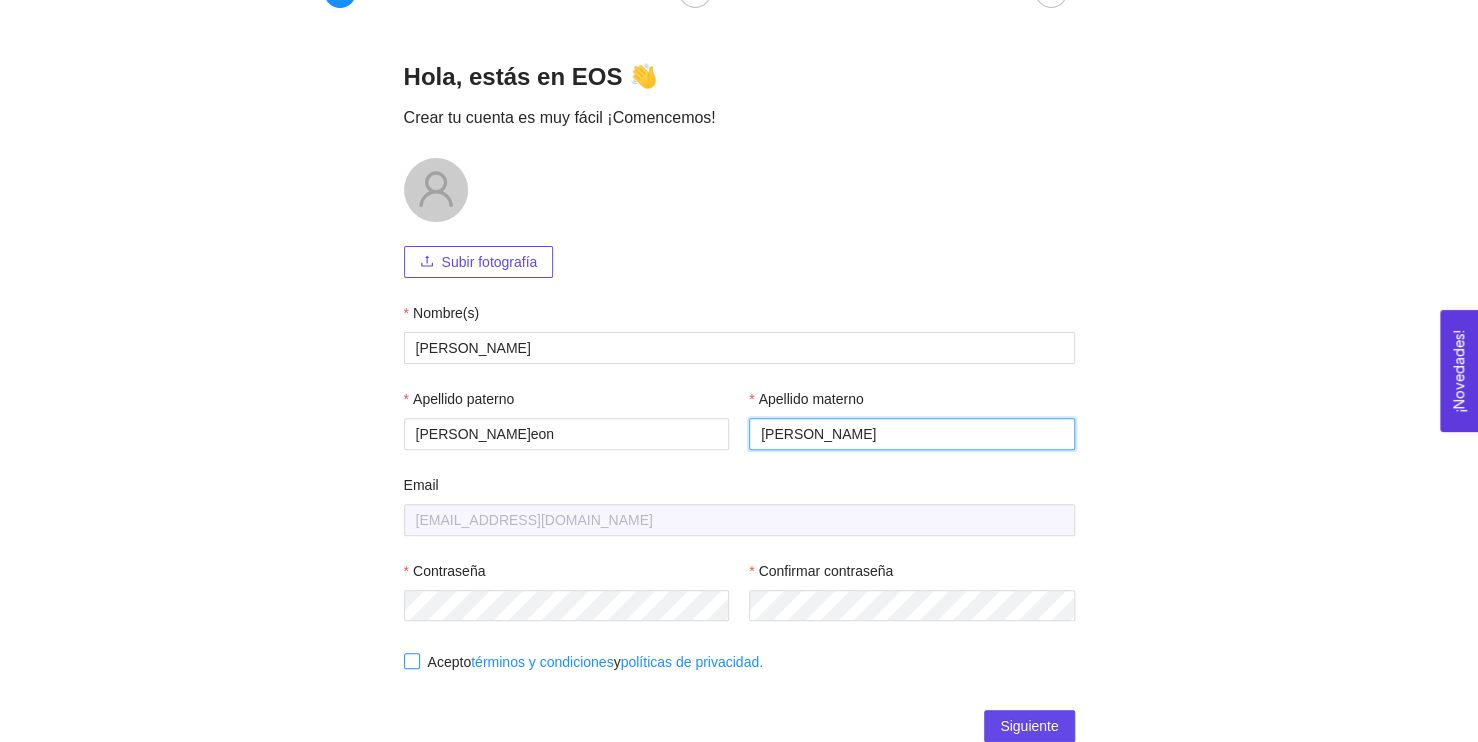 type on "Hernandez" 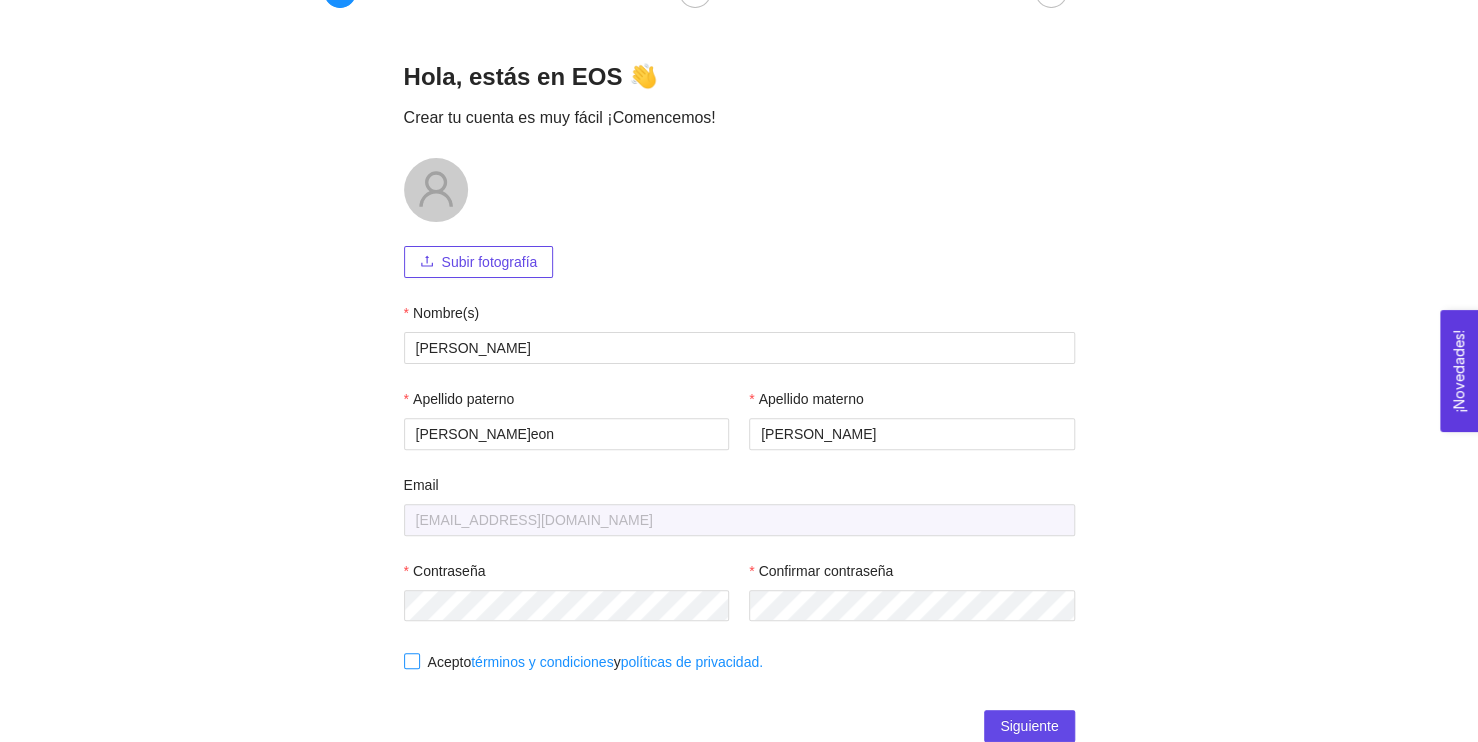 click on "Acepto  términos y condiciones  y  políticas de privacidad." at bounding box center (411, 660) 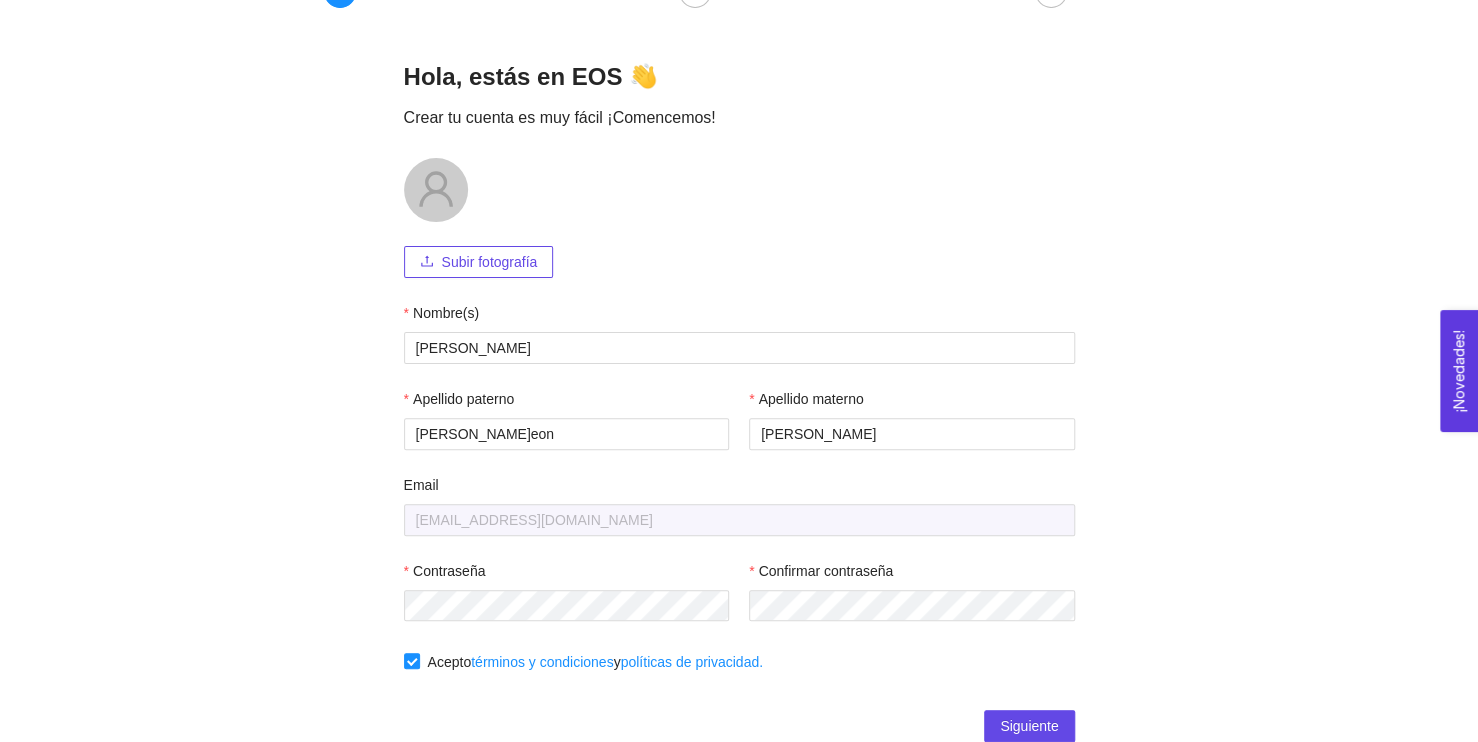 click on "Contraseña" at bounding box center (567, 575) 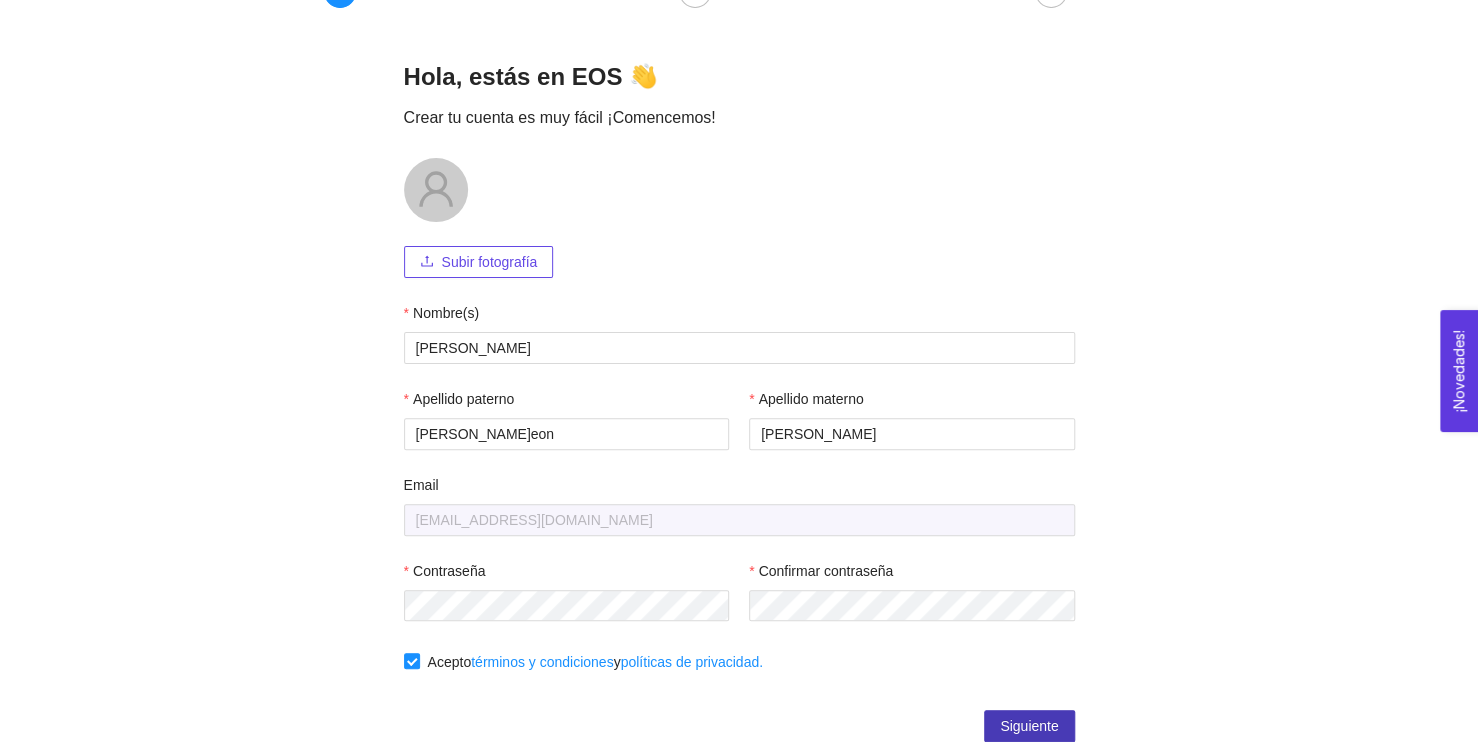 click on "Siguiente" at bounding box center [1029, 726] 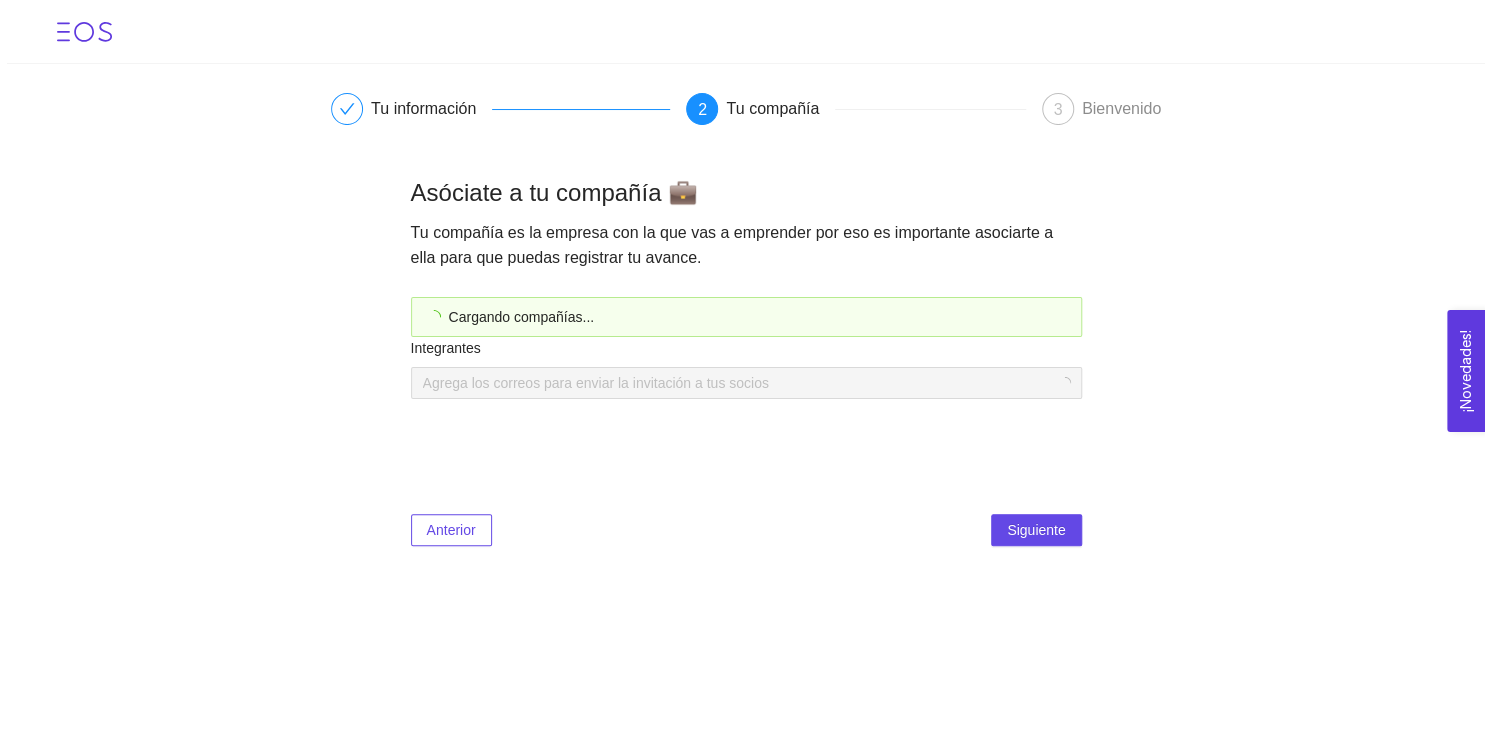 scroll, scrollTop: 0, scrollLeft: 0, axis: both 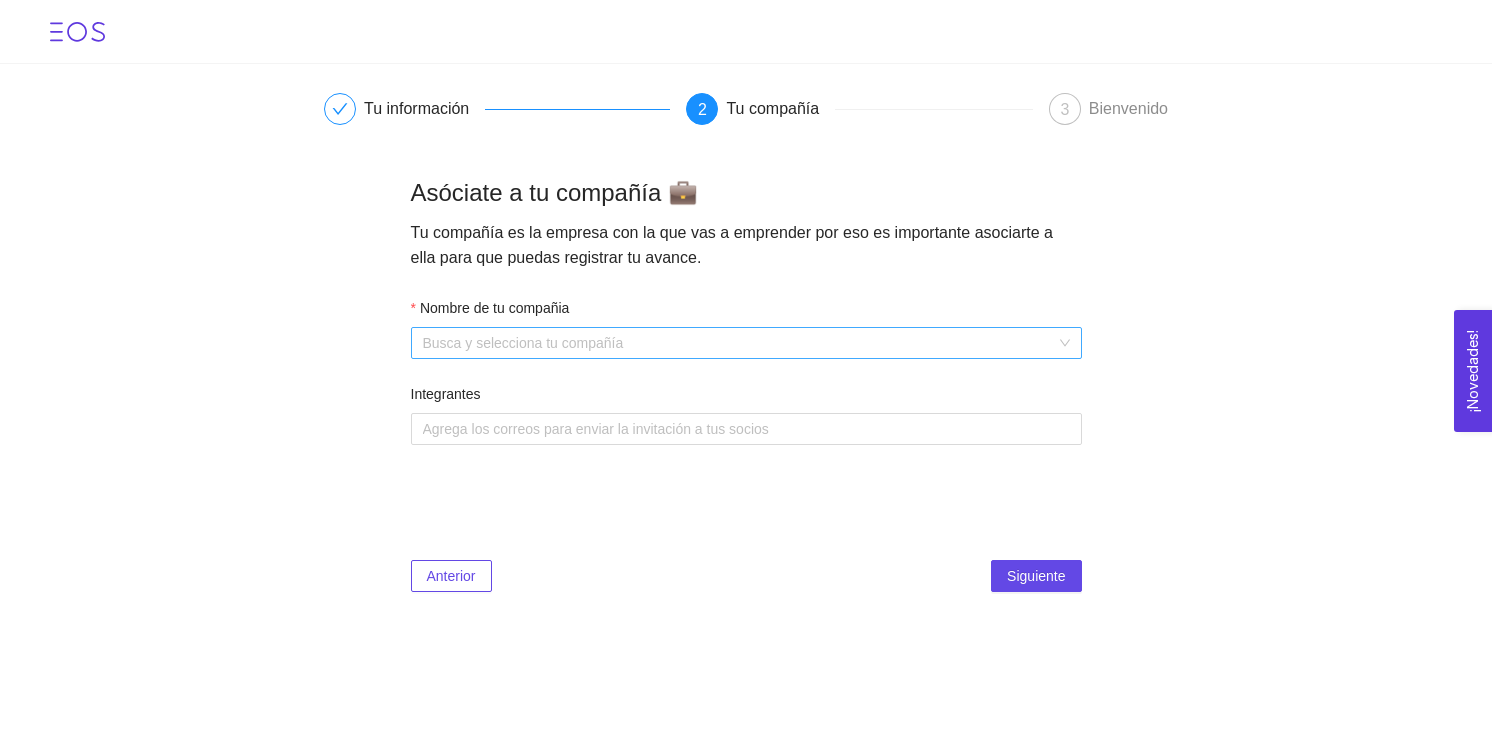 click on "Nombre de tu compañia" at bounding box center (739, 343) 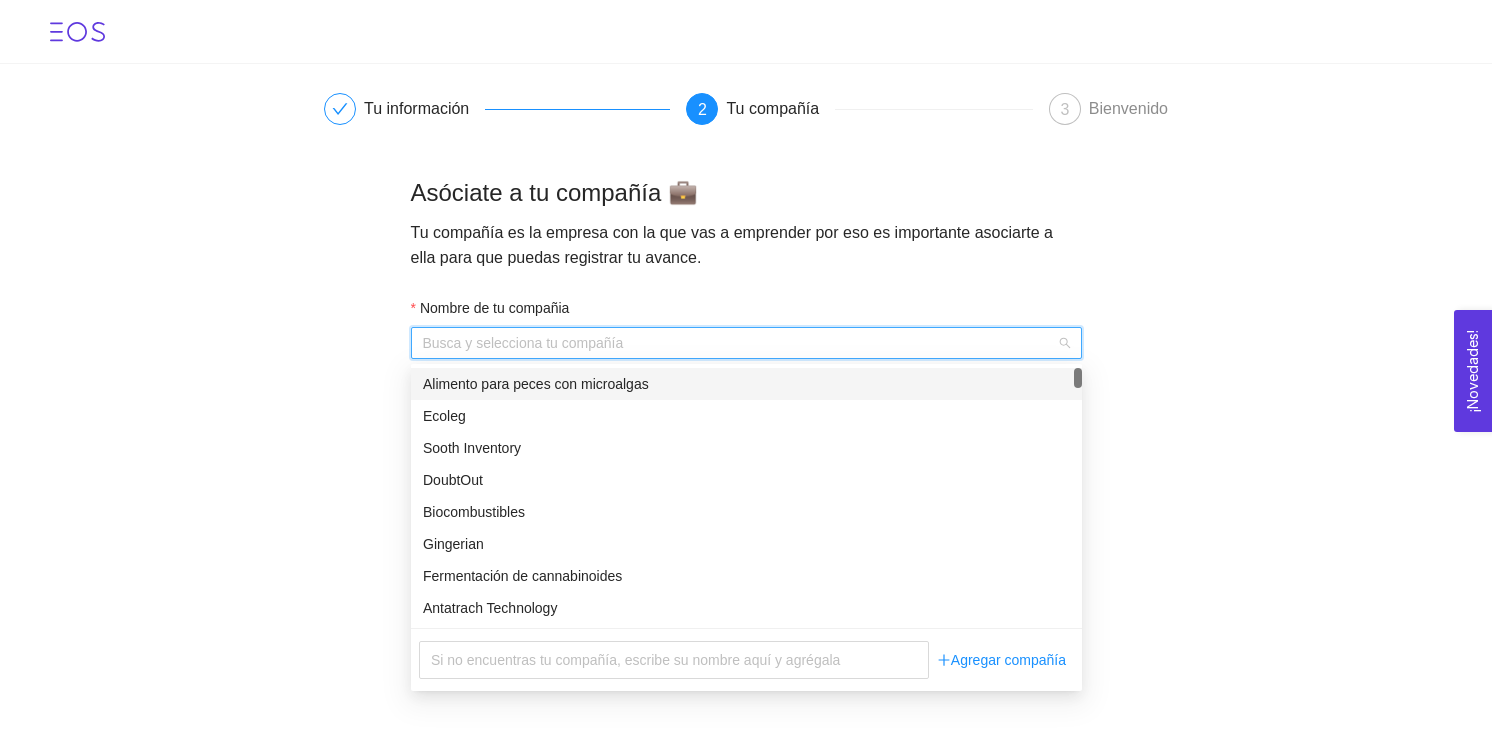 click on "Nombre de tu compañia" at bounding box center (739, 343) 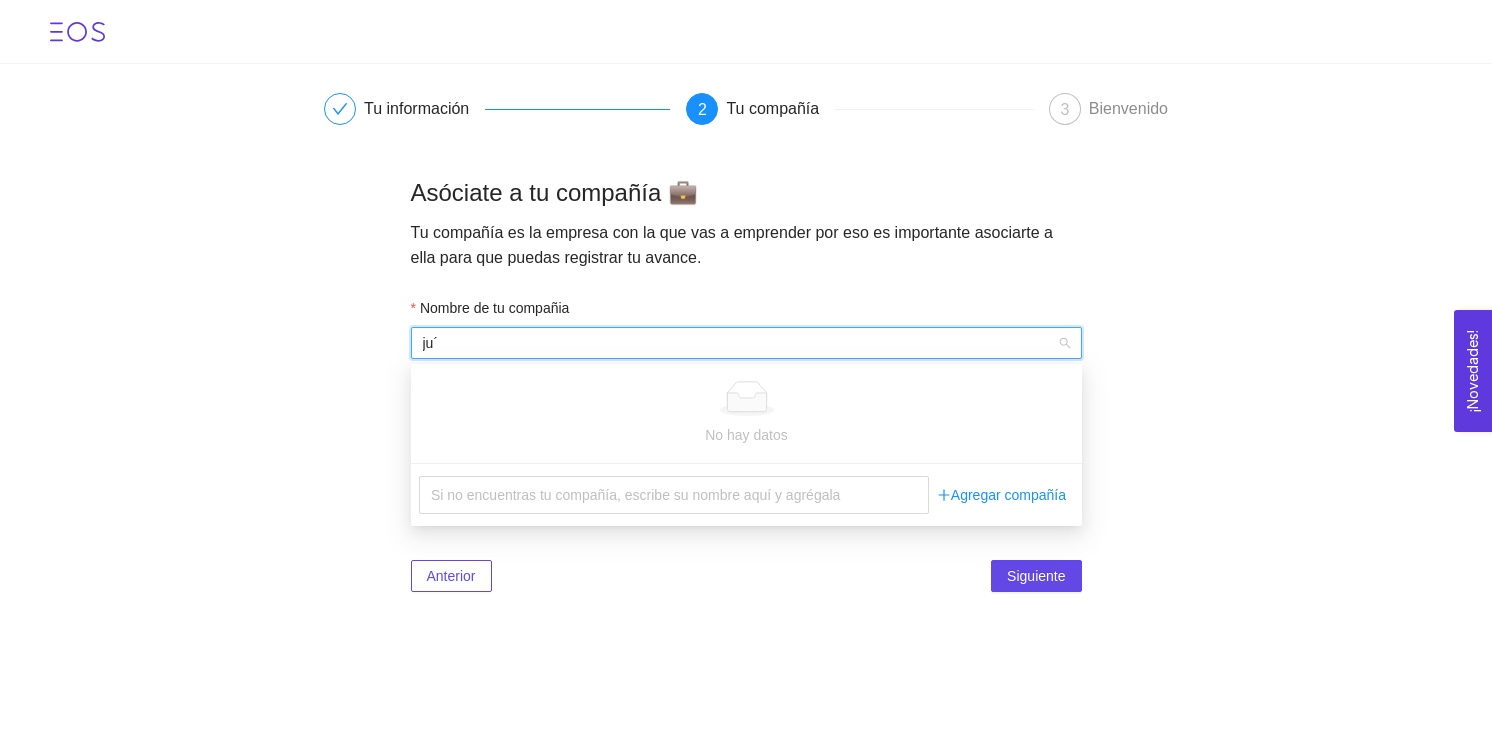 type on "ju" 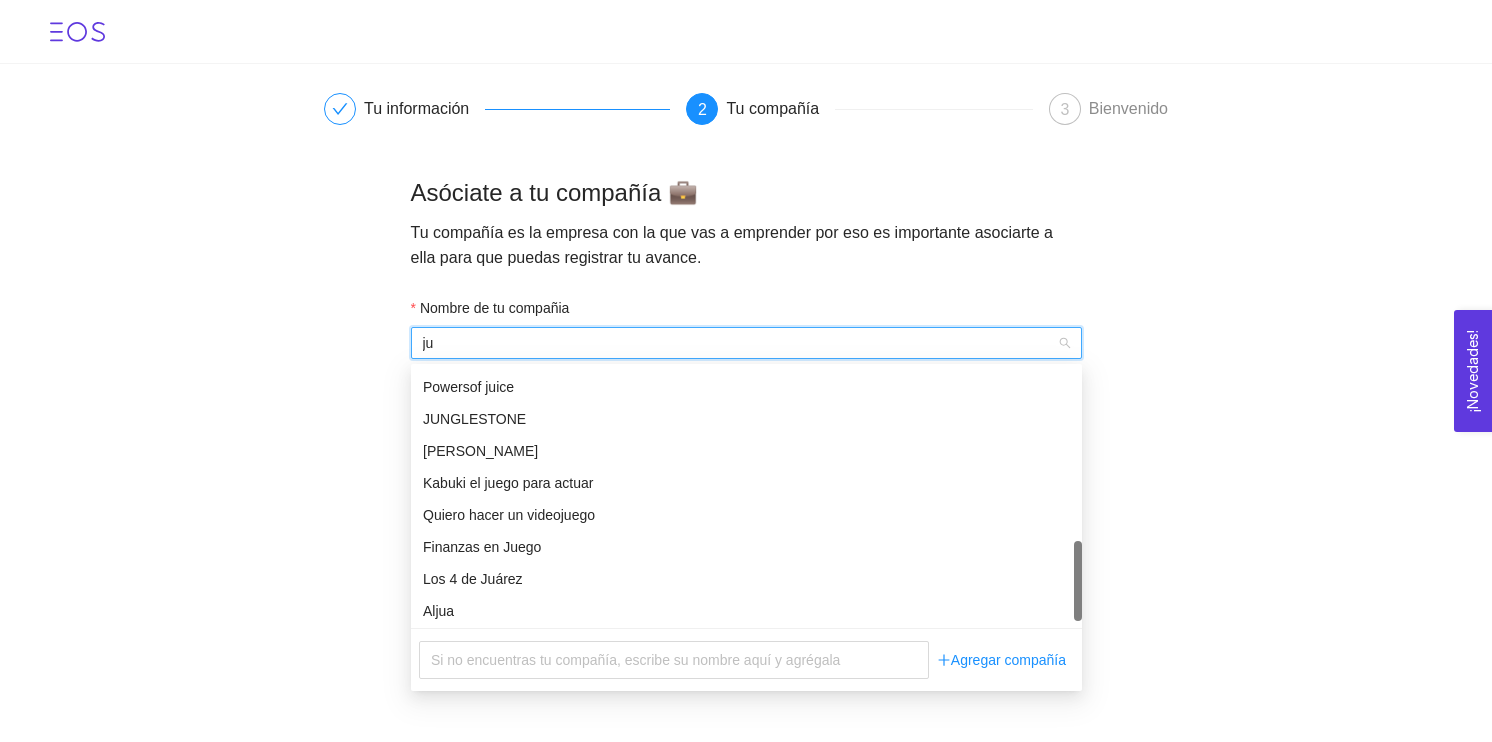 scroll, scrollTop: 768, scrollLeft: 0, axis: vertical 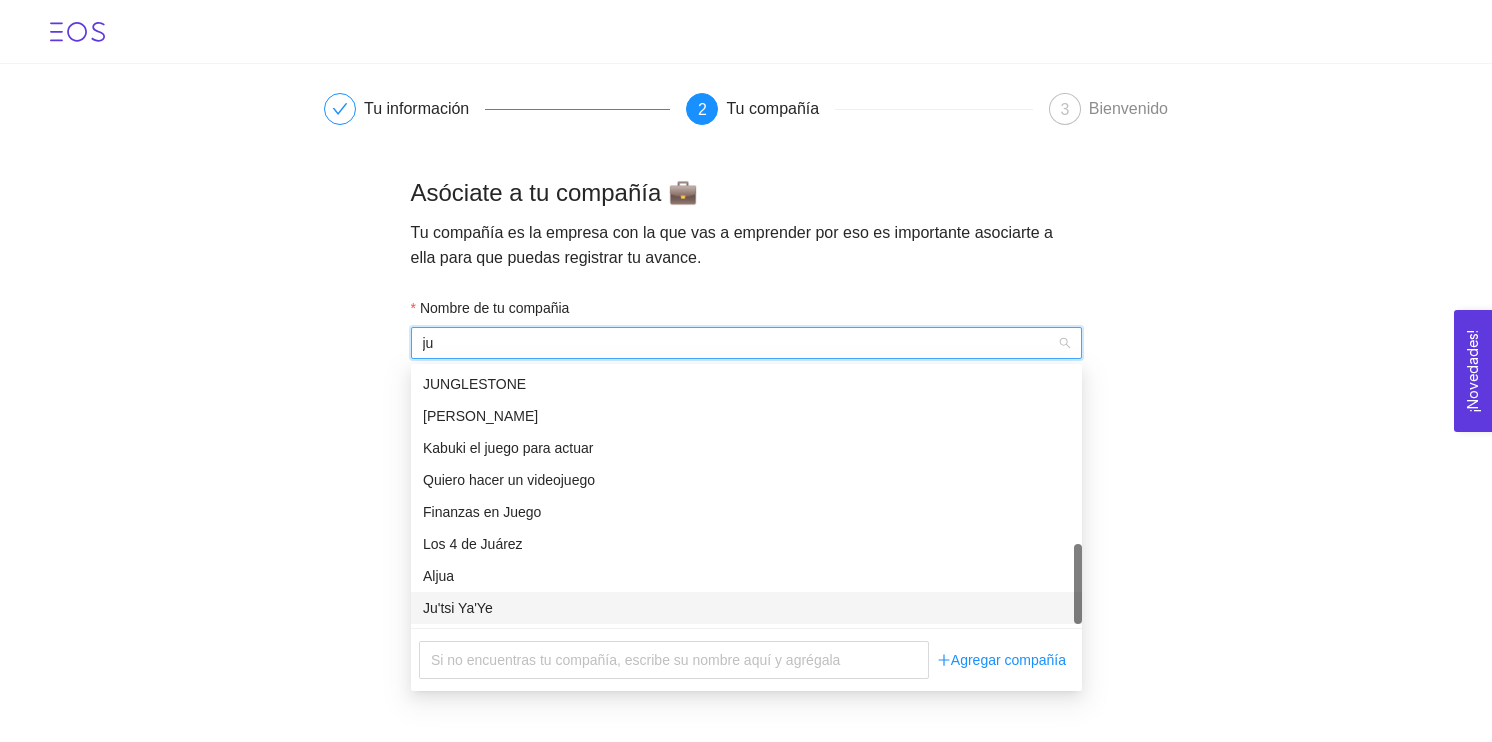click on "Ju'tsi Ya'Ye" at bounding box center [746, 608] 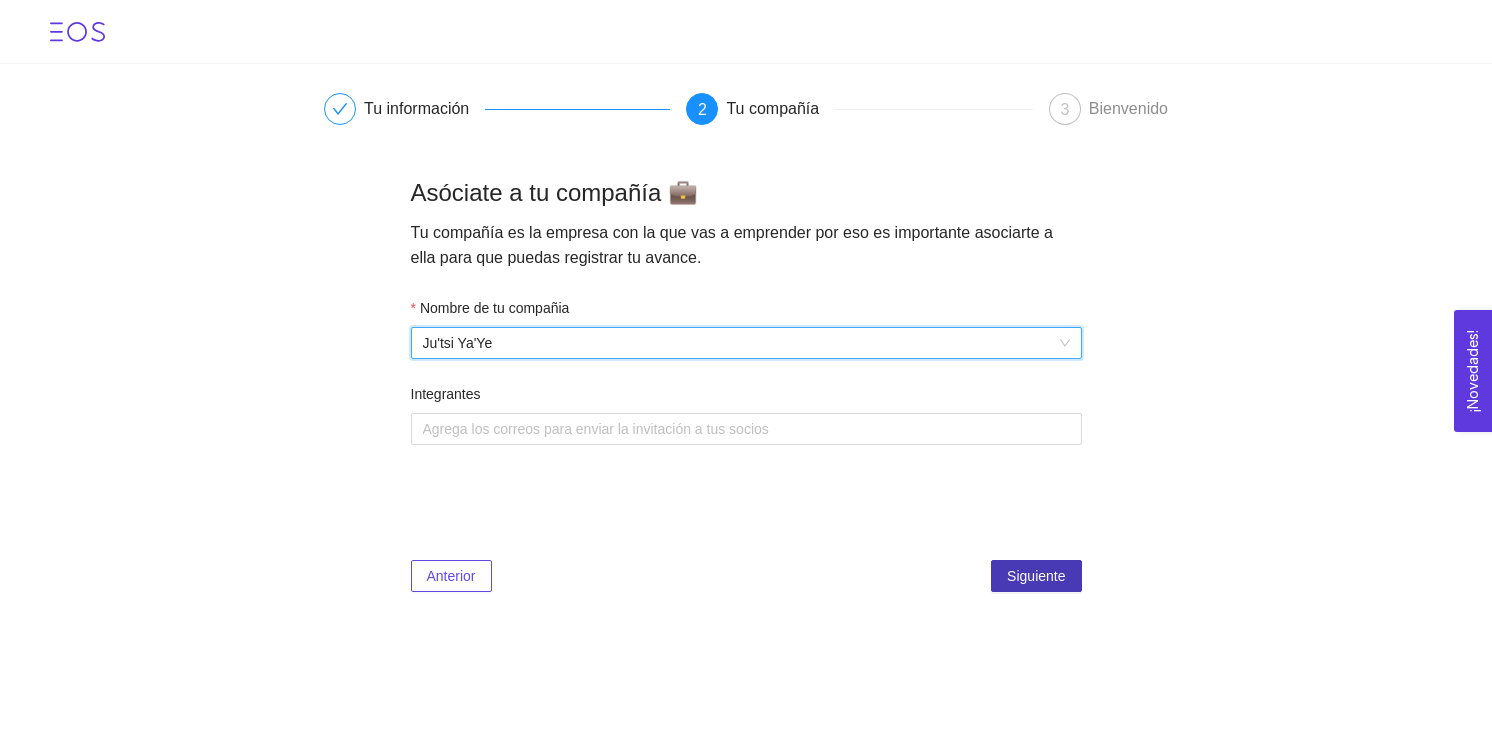 click on "Siguiente" at bounding box center (1036, 576) 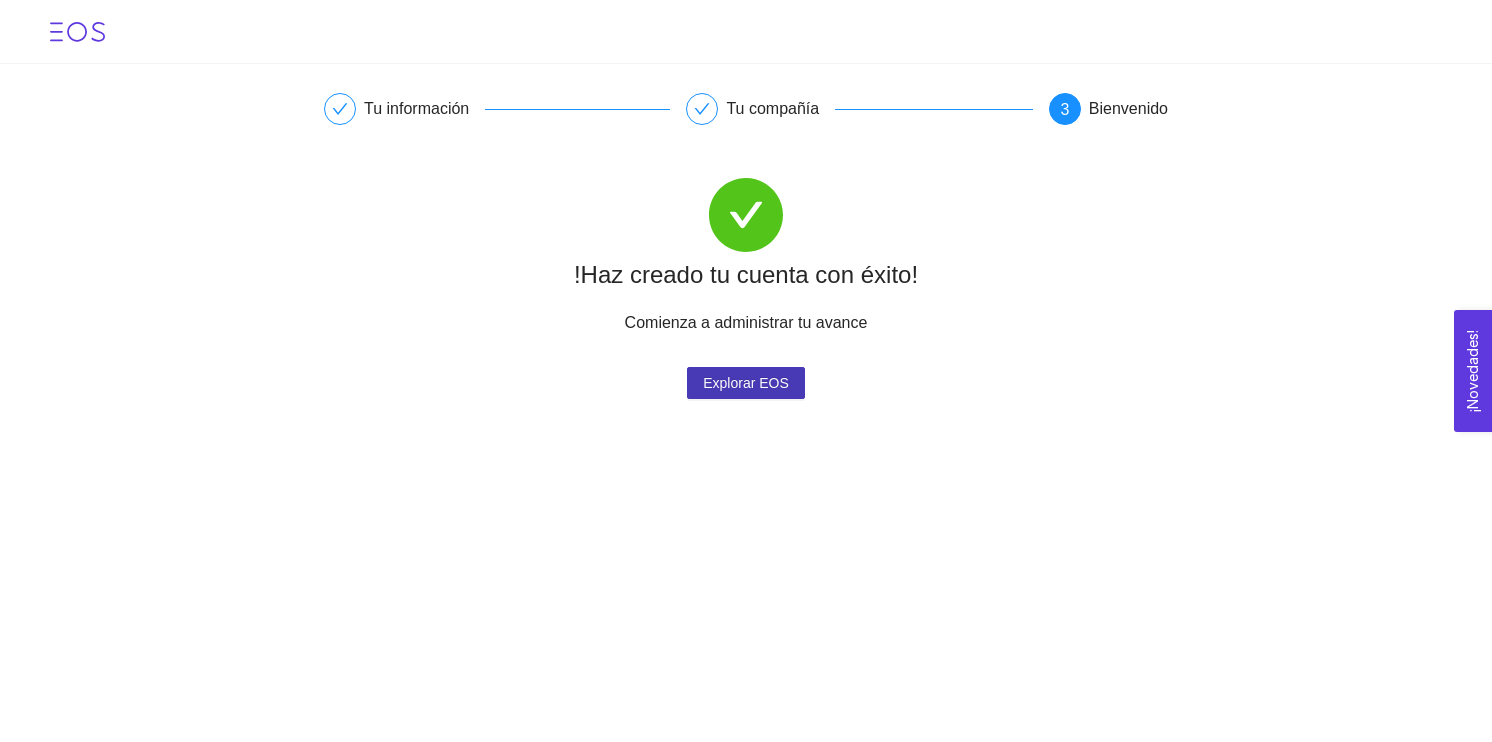 click on "Explorar EOS" at bounding box center [746, 383] 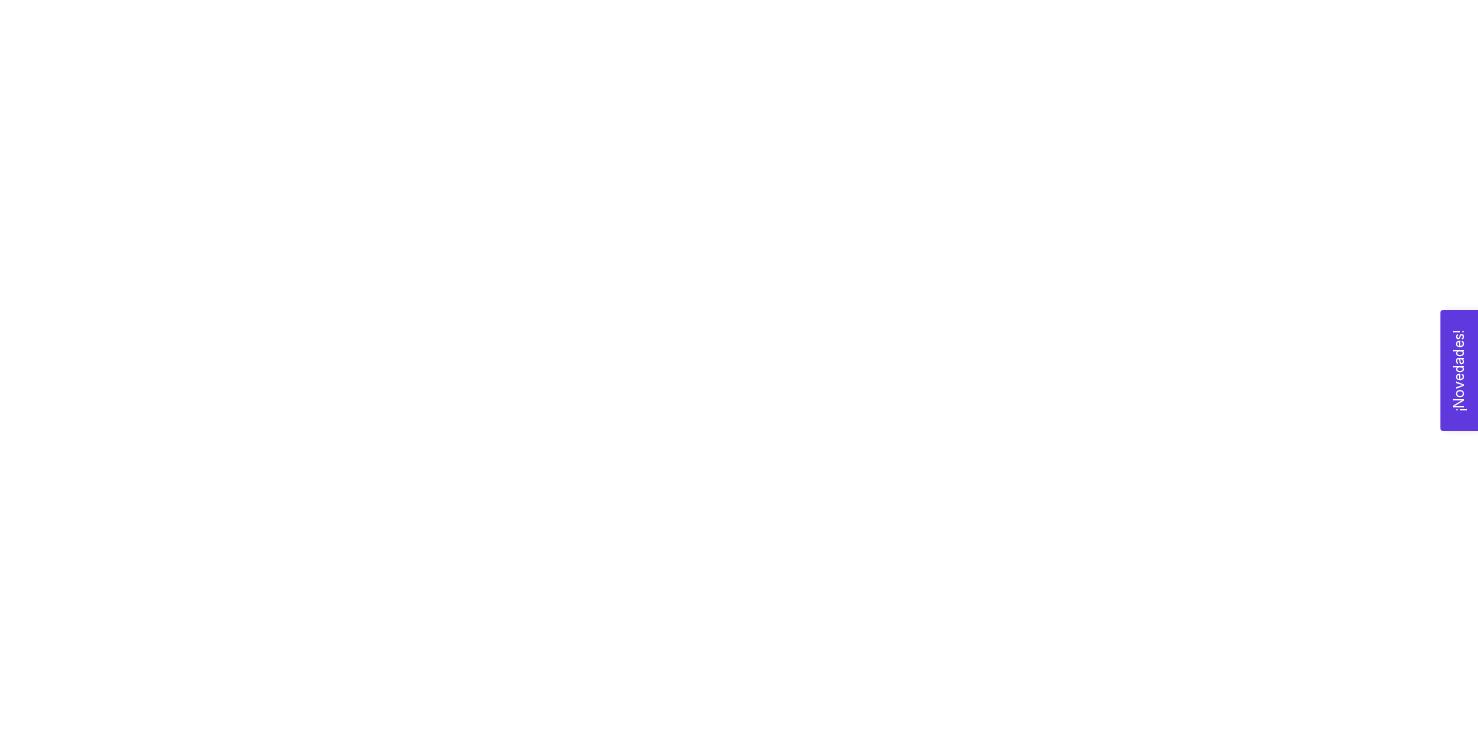 scroll, scrollTop: 0, scrollLeft: 0, axis: both 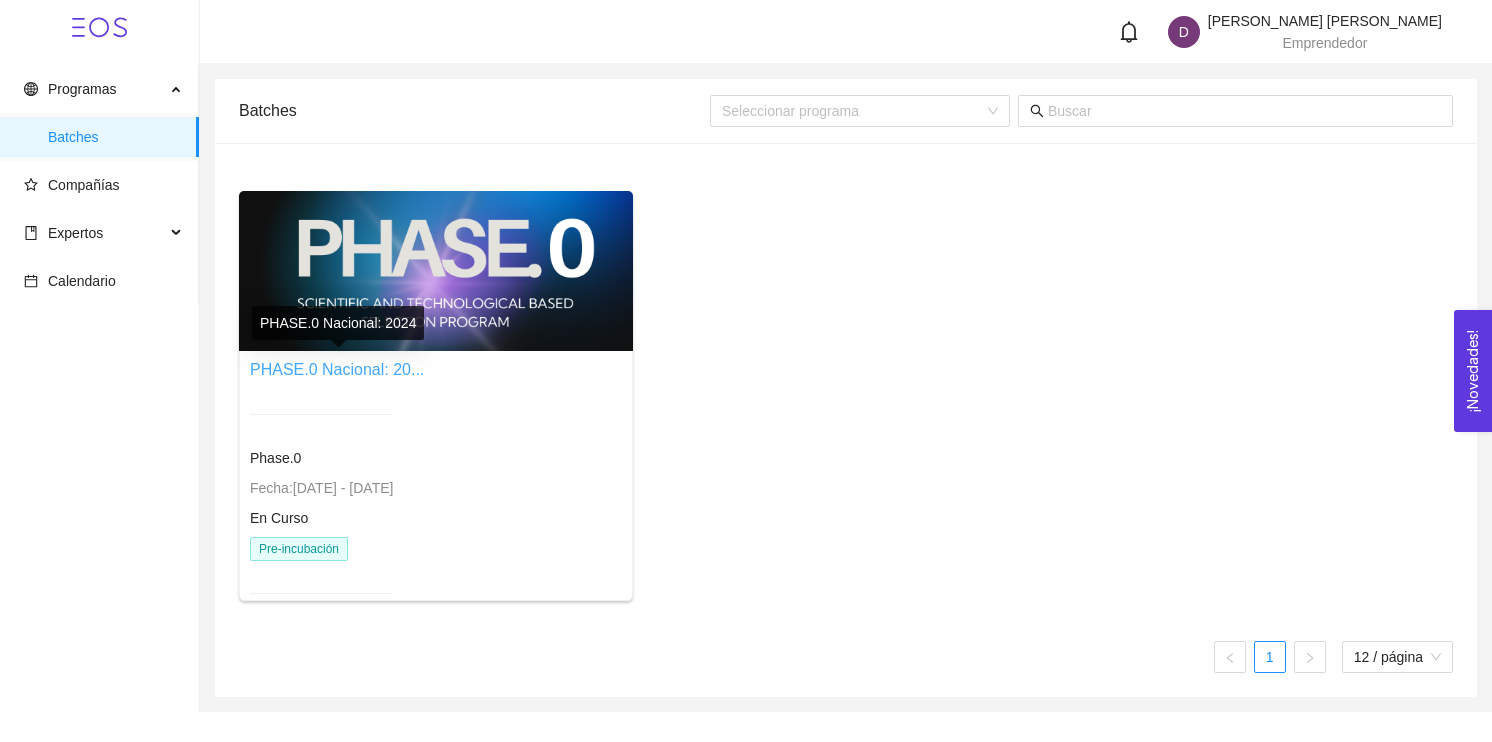click on "PHASE.0 Nacional: 20..." at bounding box center (337, 369) 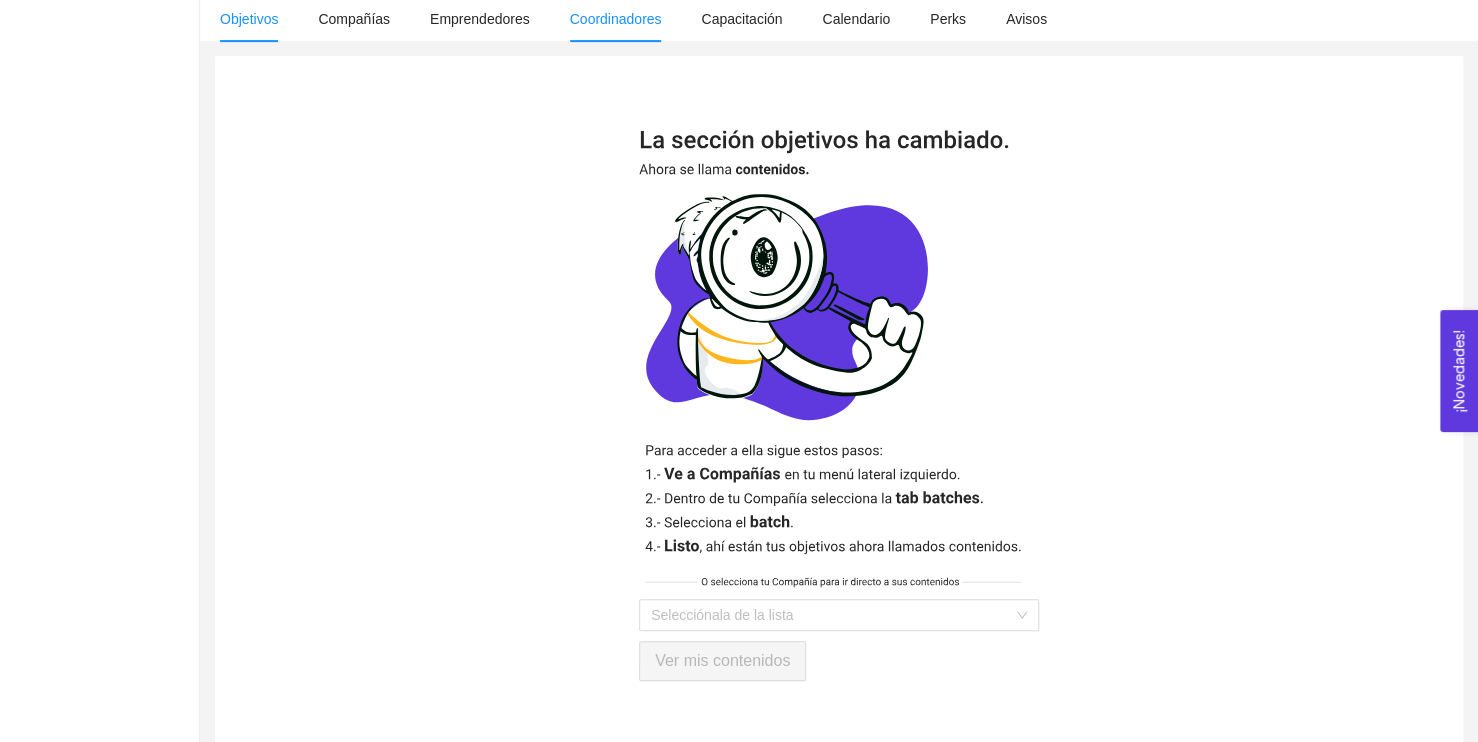 scroll, scrollTop: 380, scrollLeft: 0, axis: vertical 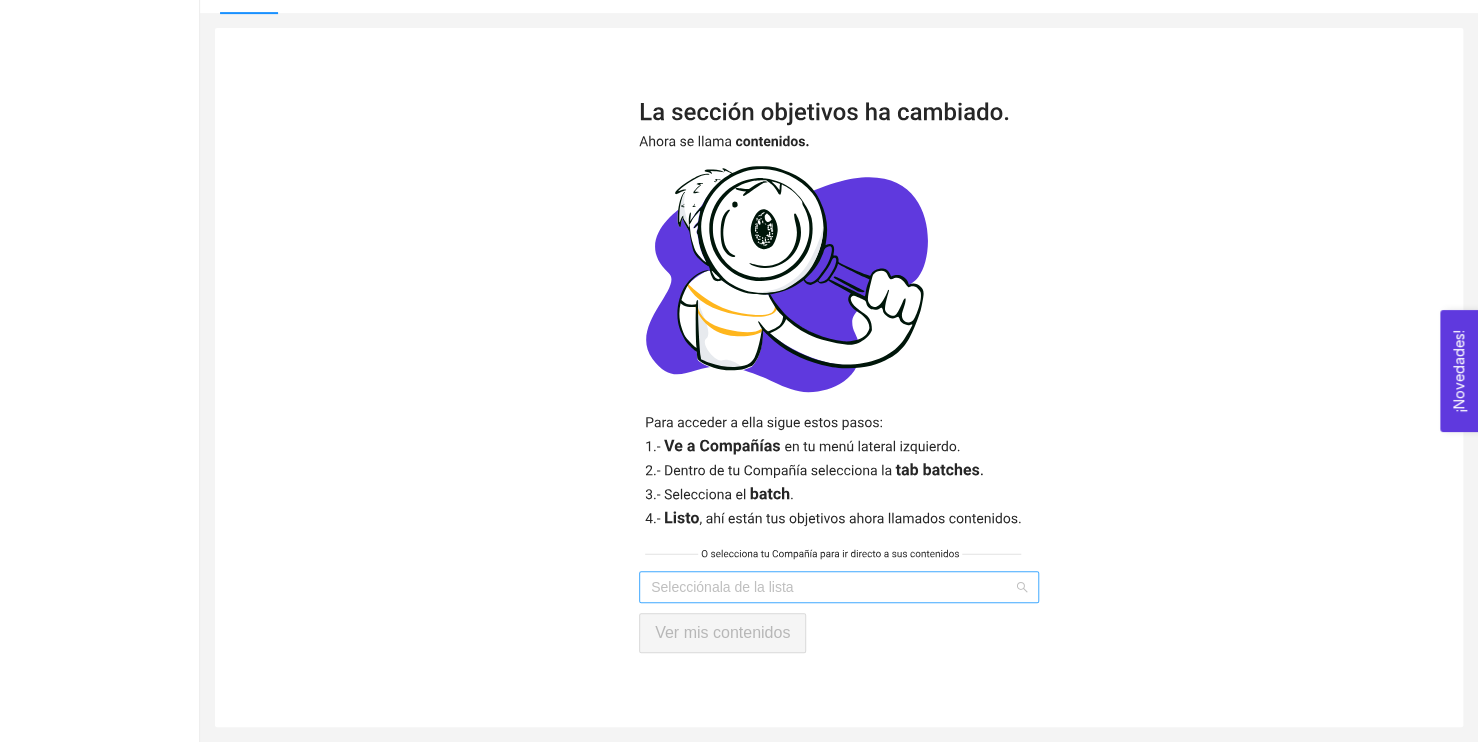 click at bounding box center [832, 587] 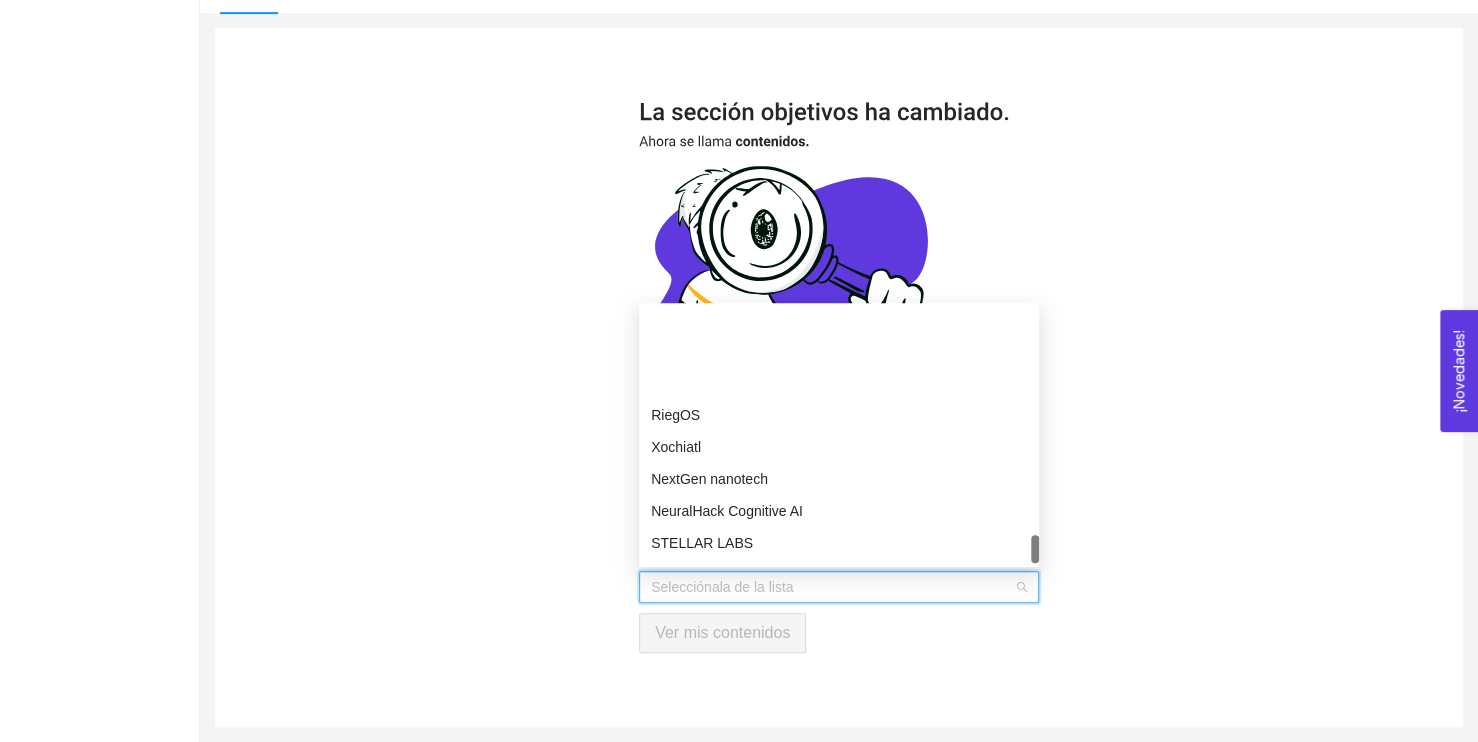 scroll, scrollTop: 2624, scrollLeft: 0, axis: vertical 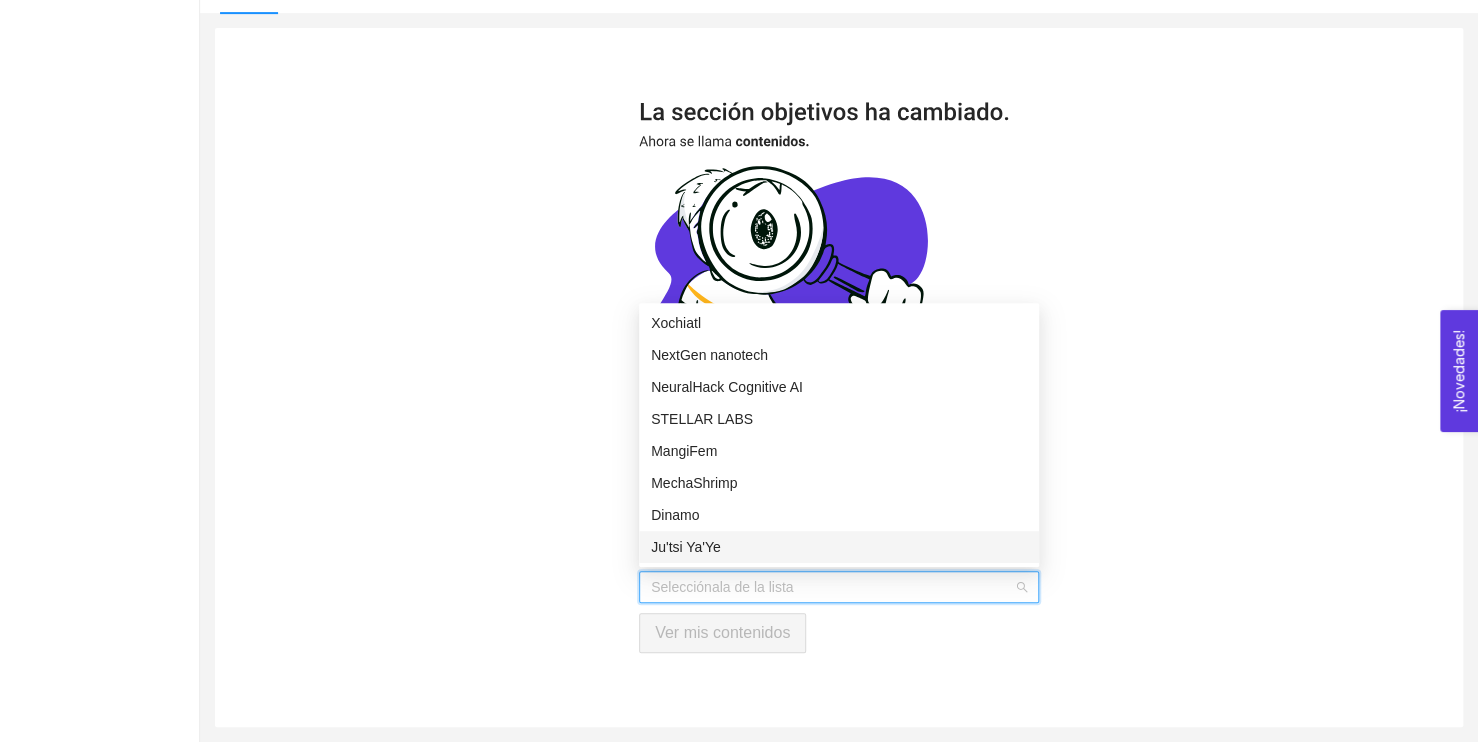 click on "Ju'tsi Ya'Ye" at bounding box center (839, 547) 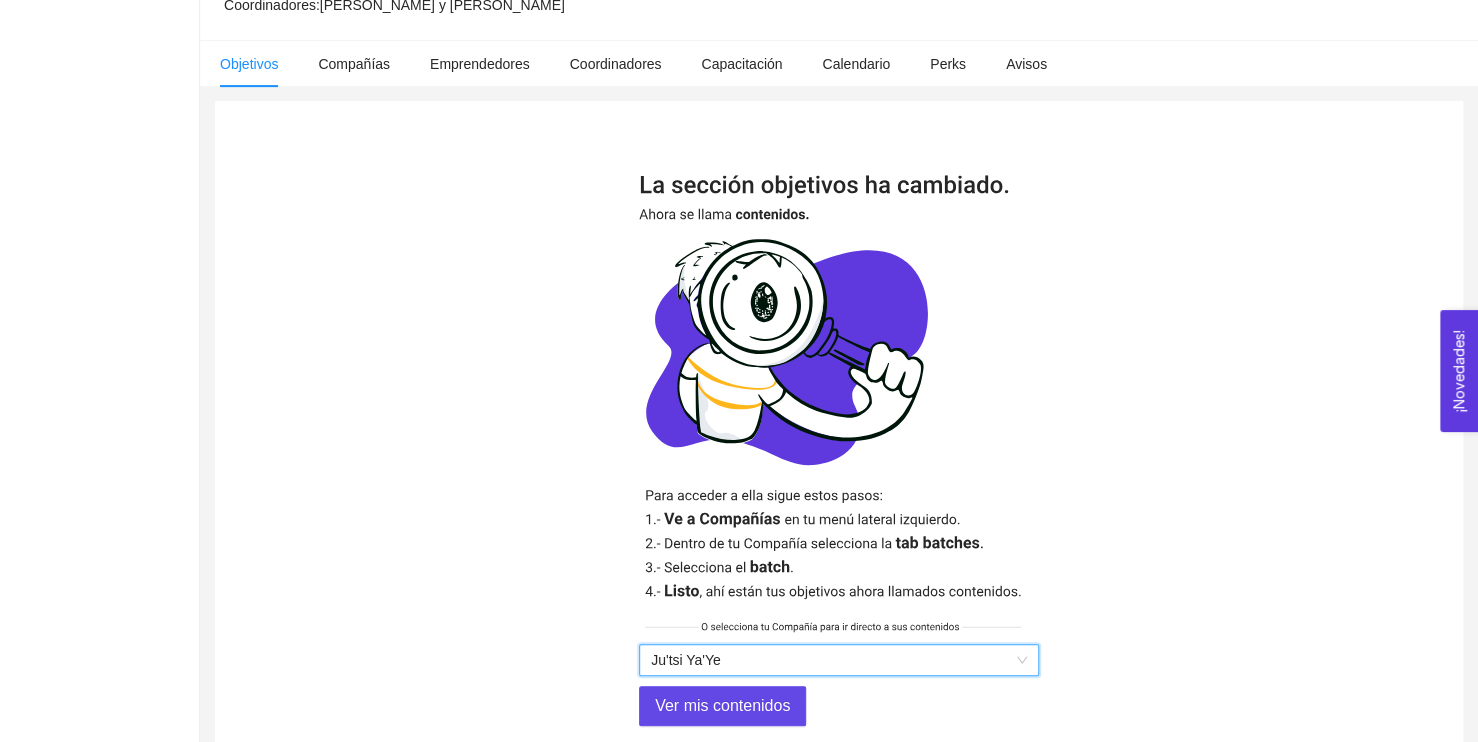 scroll, scrollTop: 323, scrollLeft: 0, axis: vertical 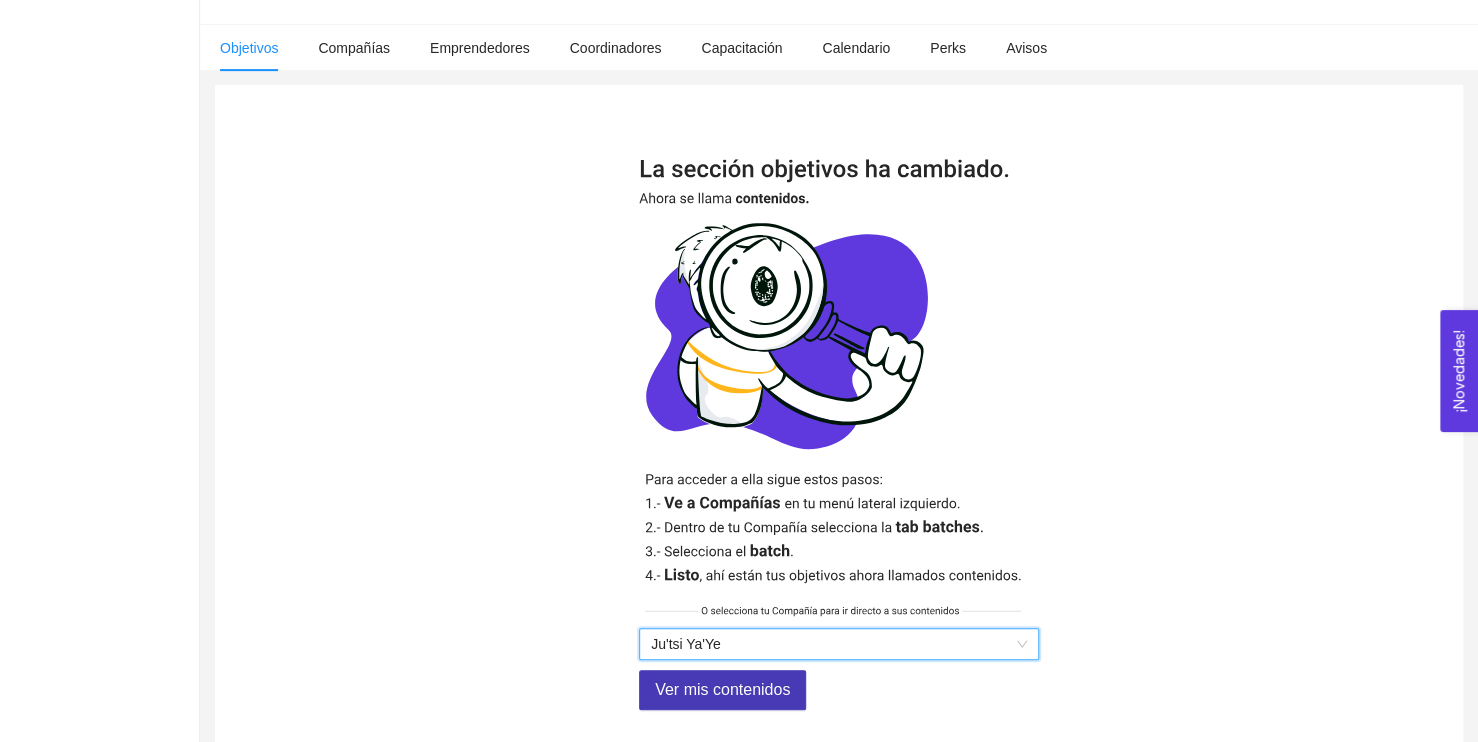 click on "Ver mis contenidos" at bounding box center (722, 690) 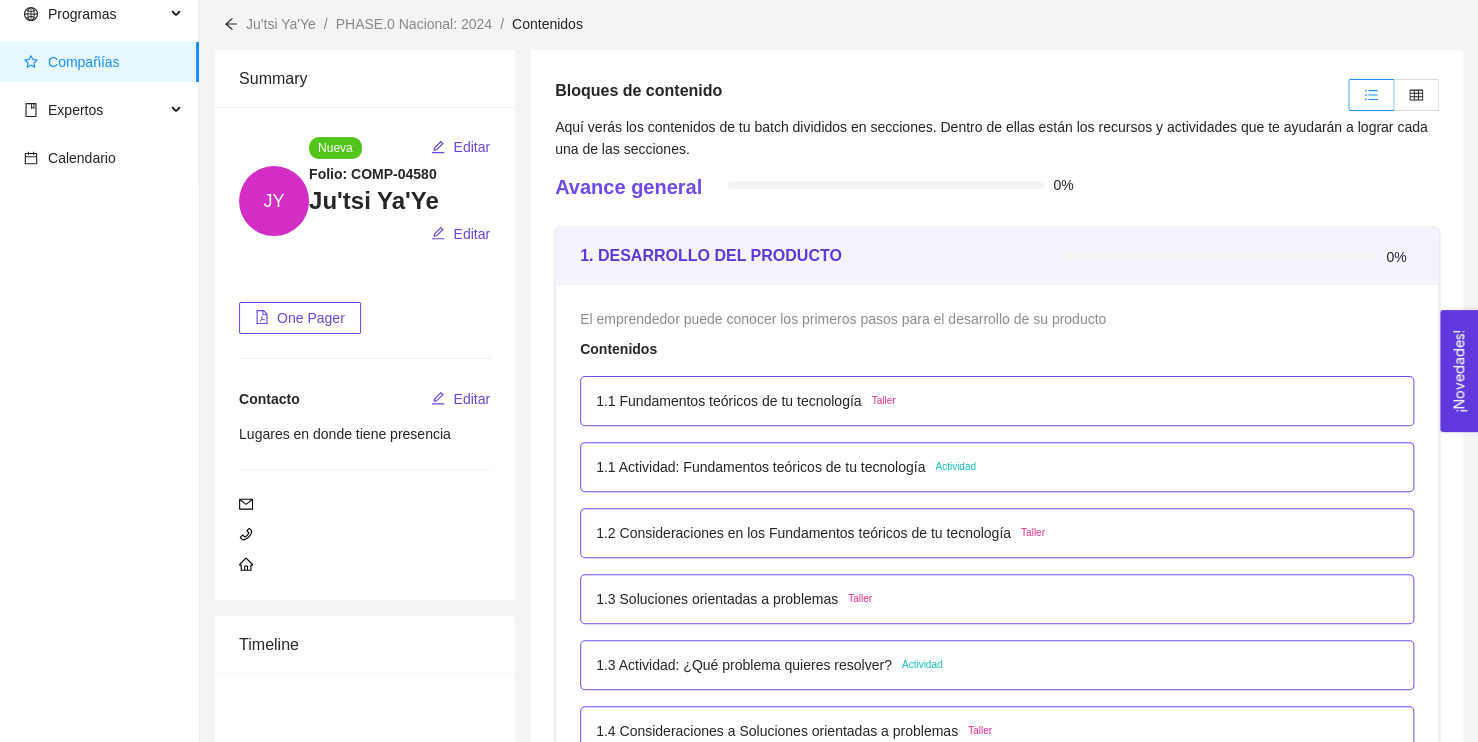 scroll, scrollTop: 0, scrollLeft: 0, axis: both 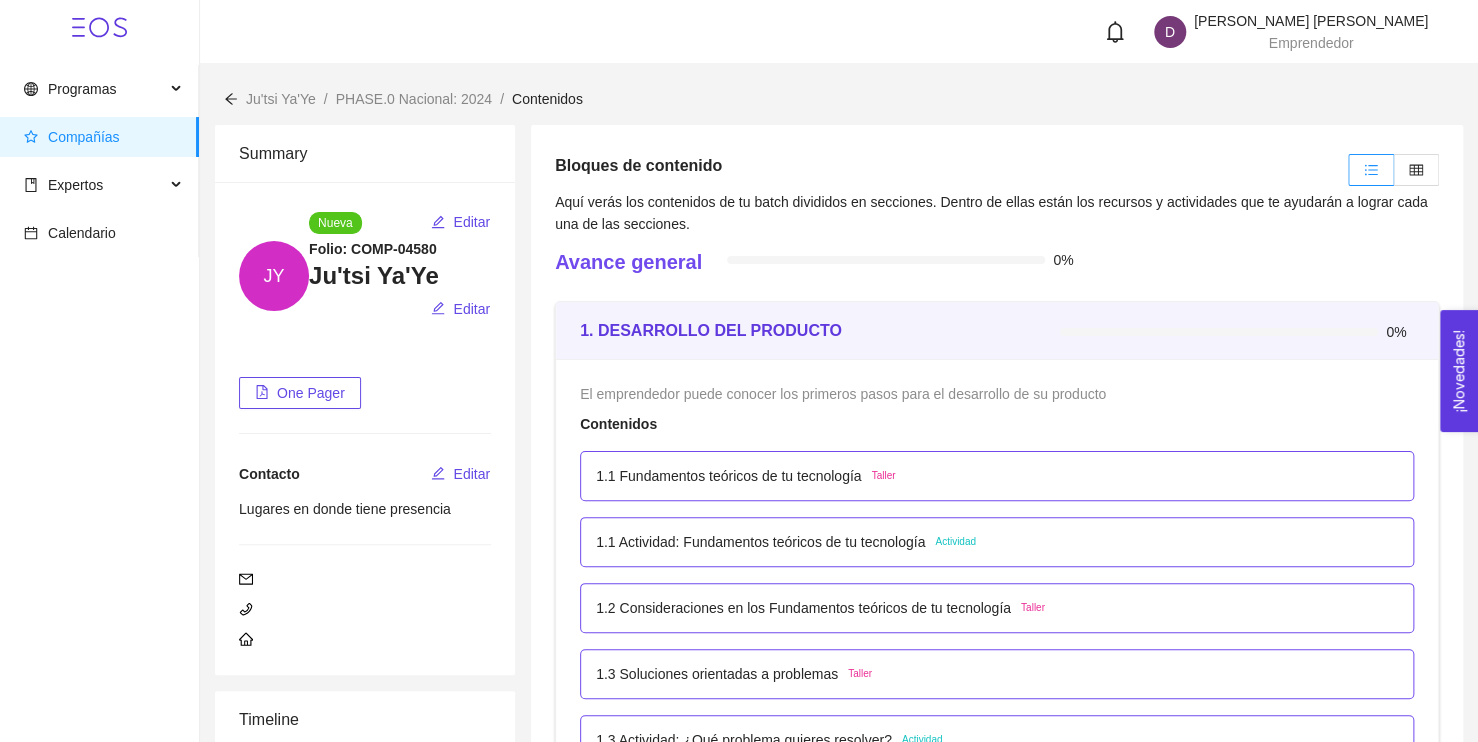 click on "Compañías" at bounding box center (103, 137) 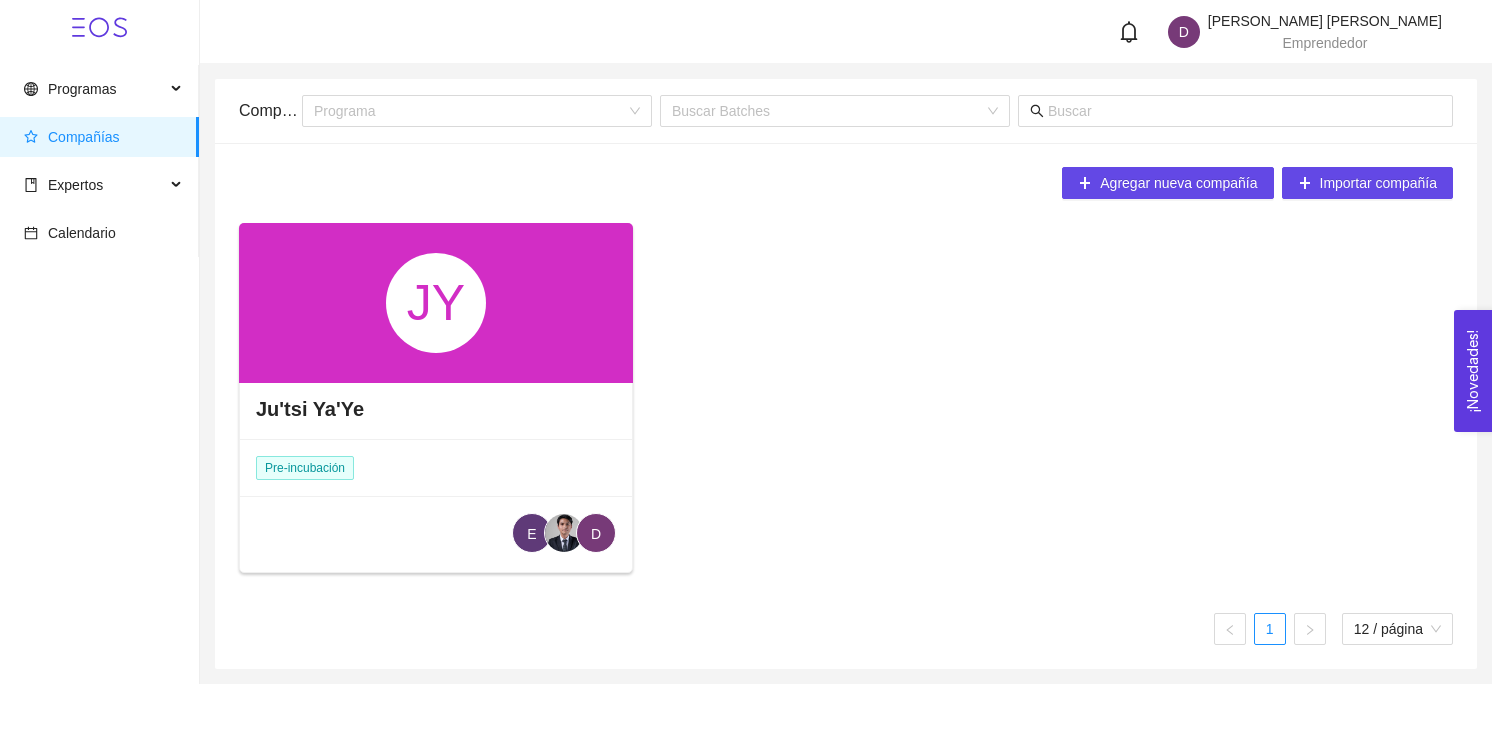 click on "Ju'tsi Ya'Ye" at bounding box center (436, 409) 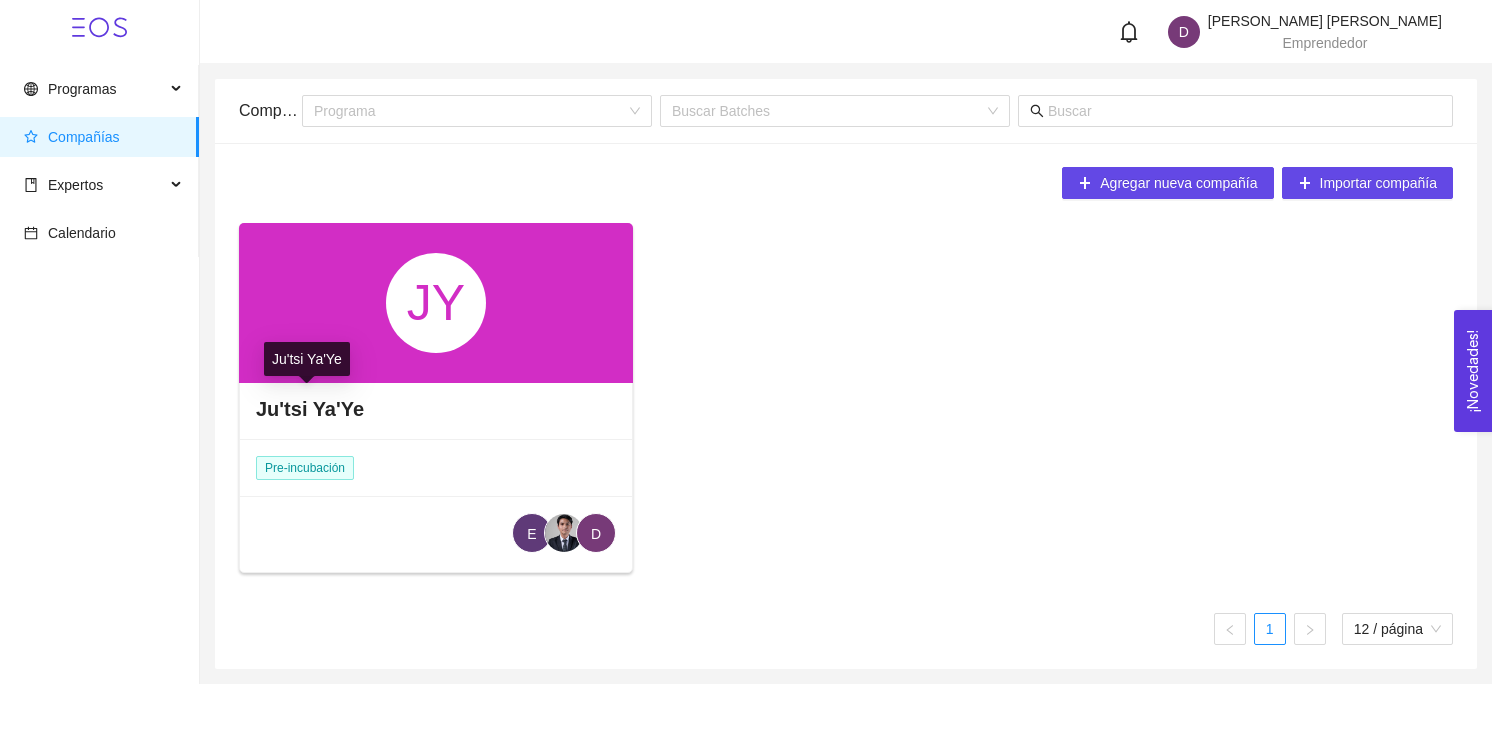 click on "Ju'tsi Ya'Ye" at bounding box center (310, 409) 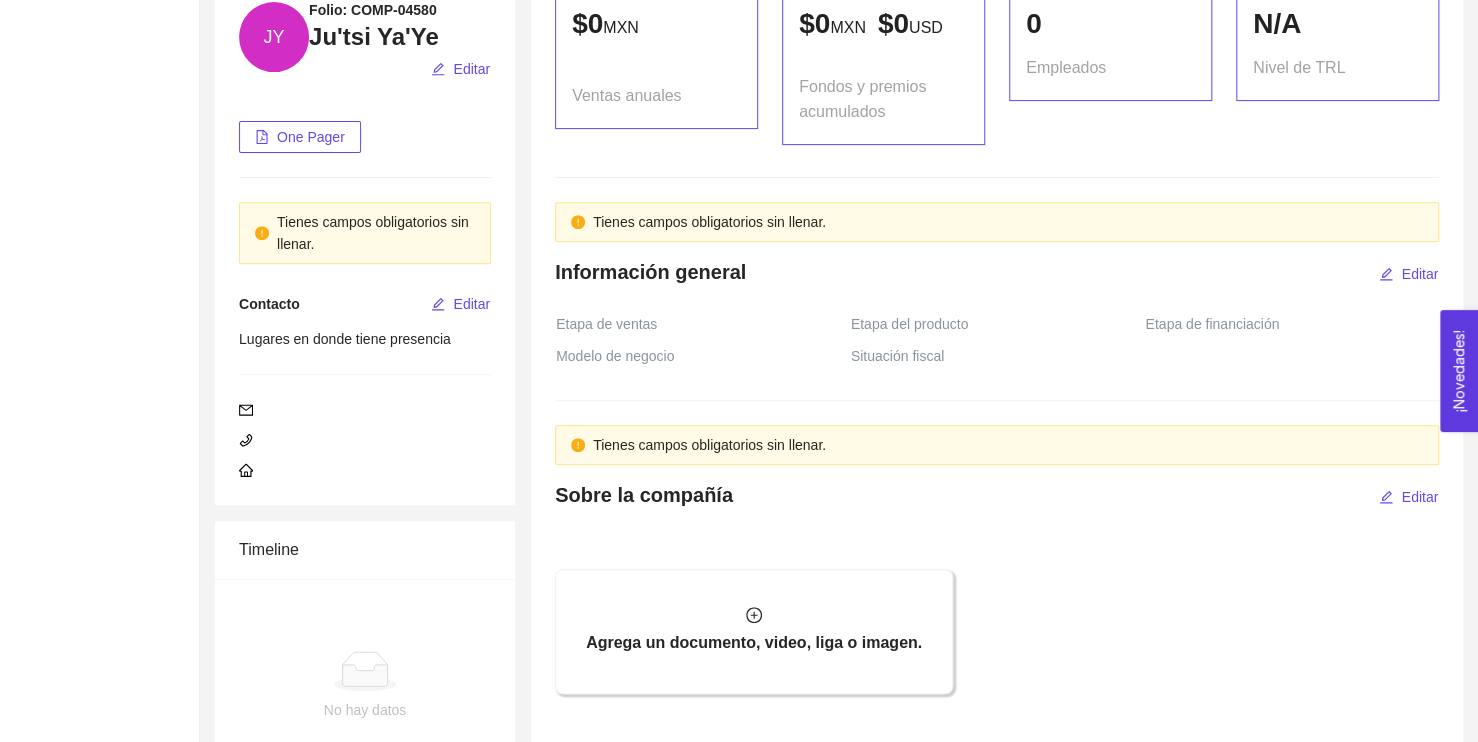 scroll, scrollTop: 0, scrollLeft: 0, axis: both 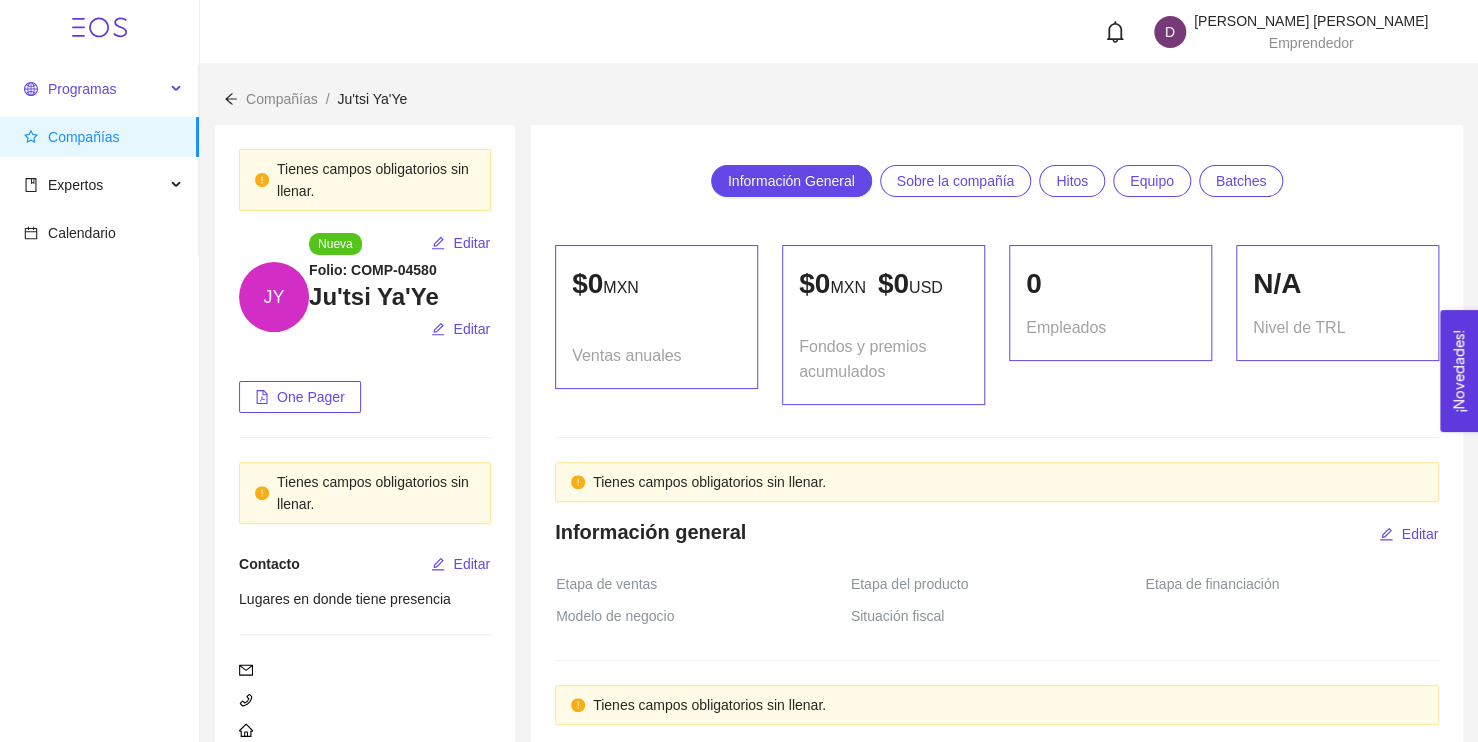 click on "Programas" at bounding box center [99, 89] 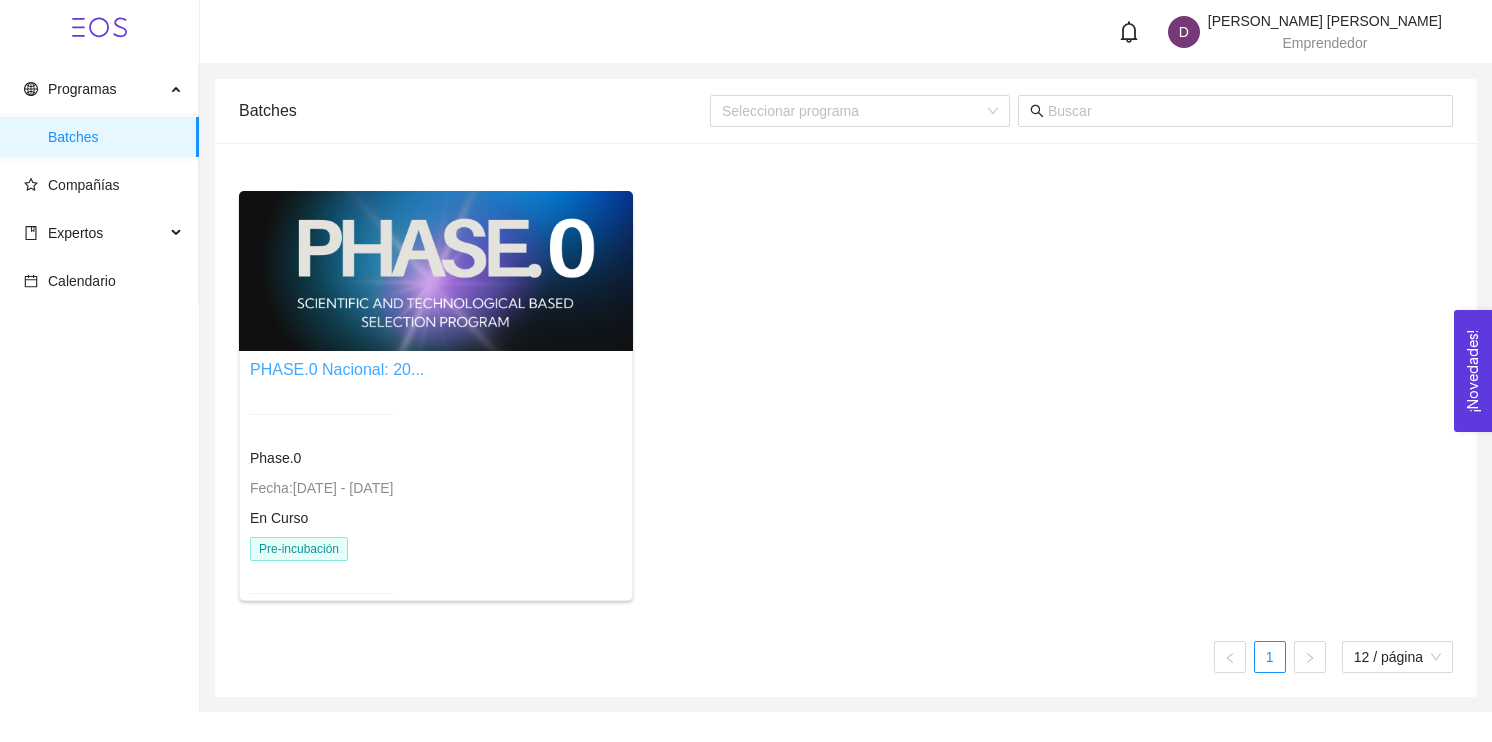 click on "PHASE.0 Nacional: 20..." at bounding box center [337, 369] 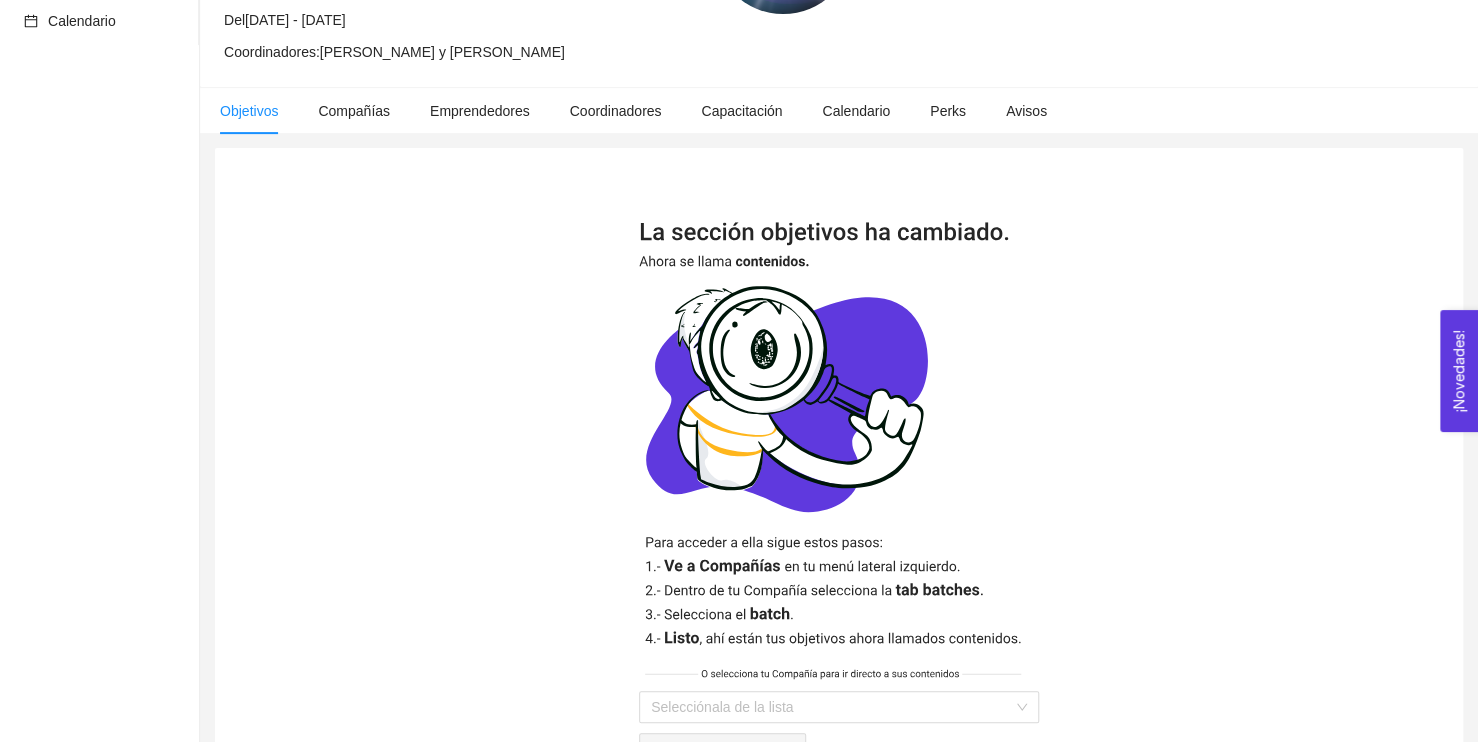 scroll, scrollTop: 380, scrollLeft: 0, axis: vertical 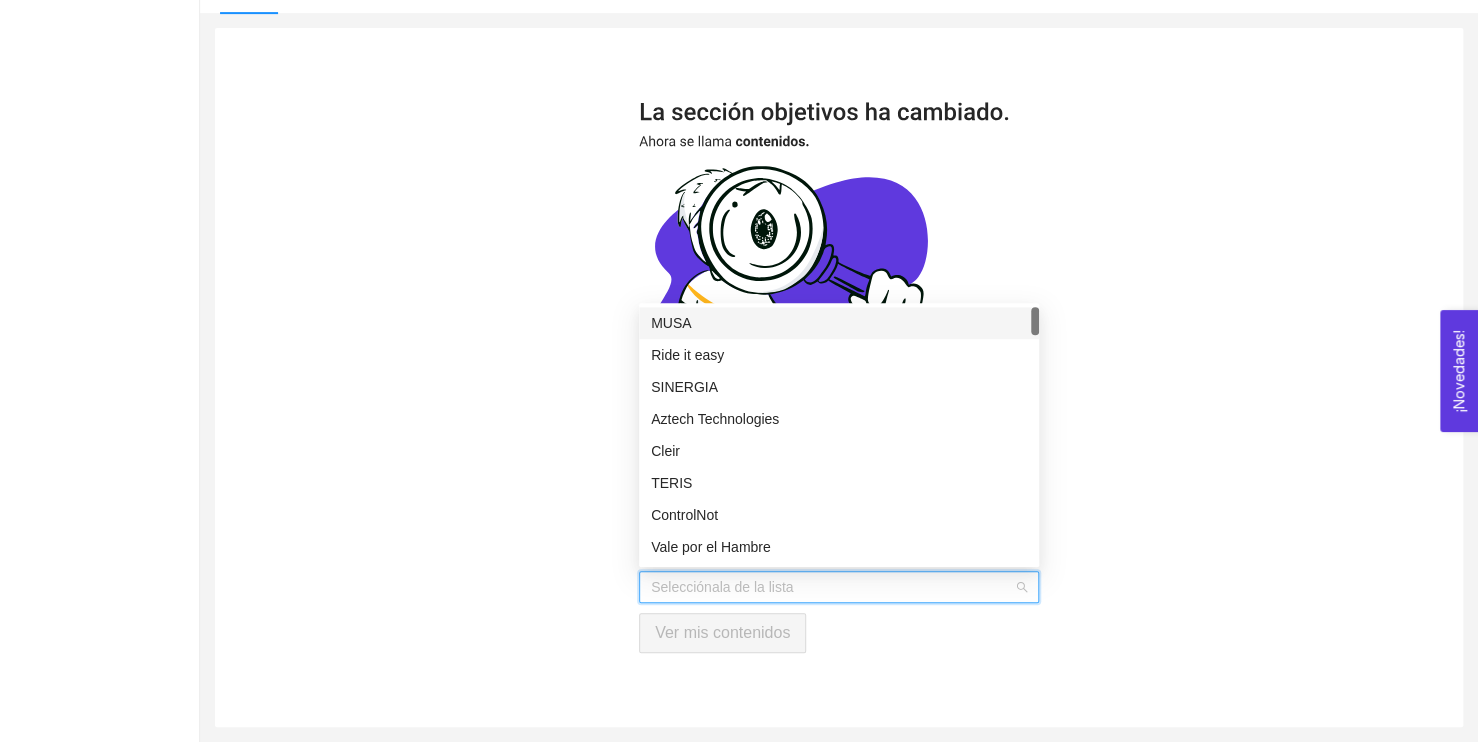 click at bounding box center [832, 587] 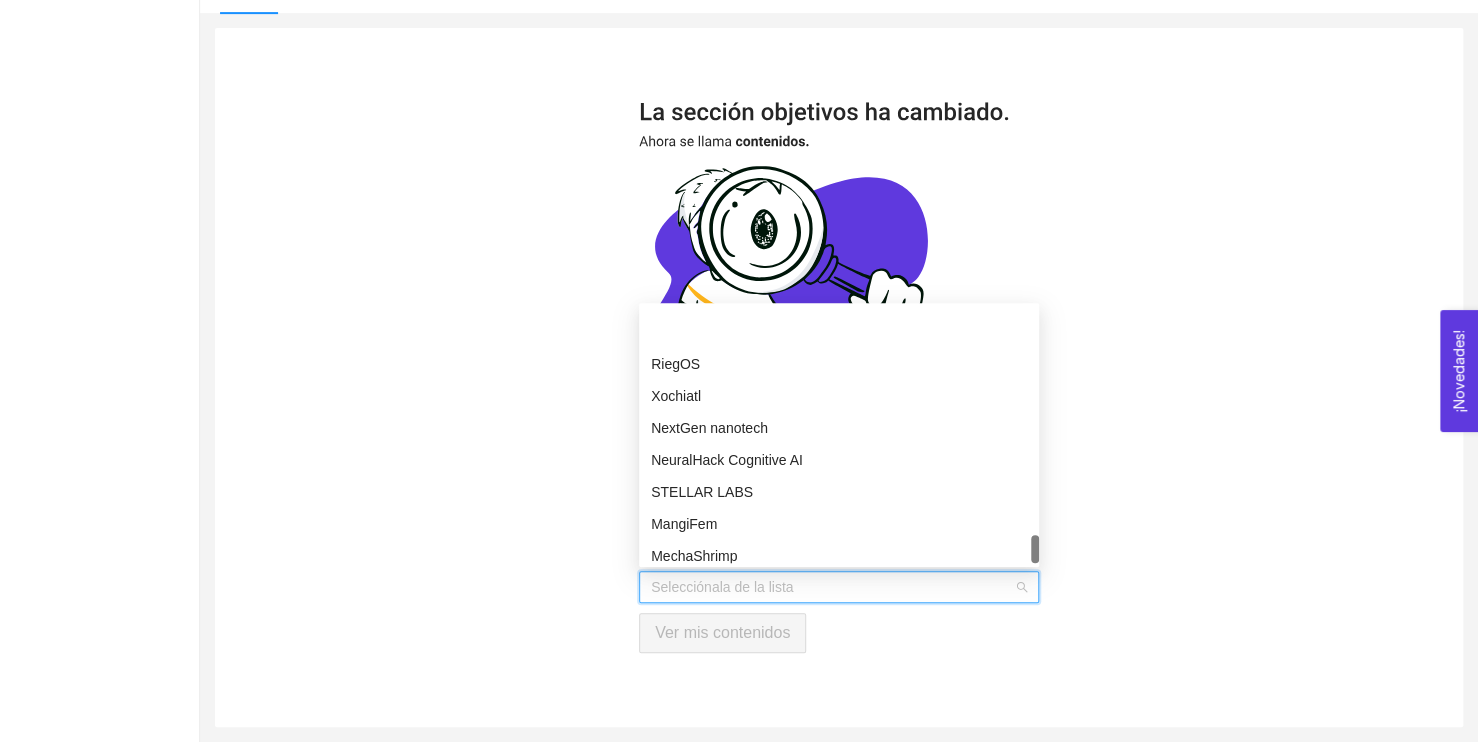 scroll, scrollTop: 2624, scrollLeft: 0, axis: vertical 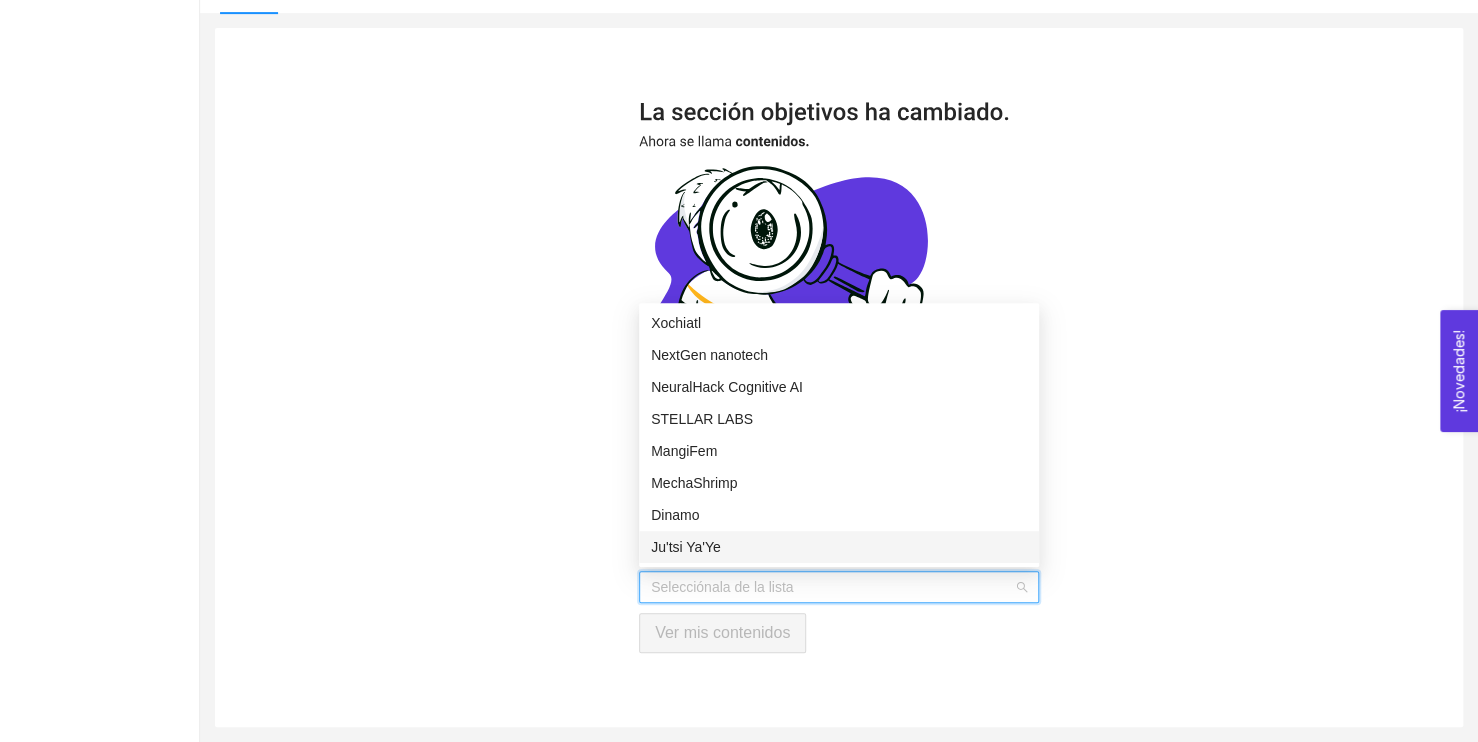 click on "Ju'tsi Ya'Ye" at bounding box center (839, 547) 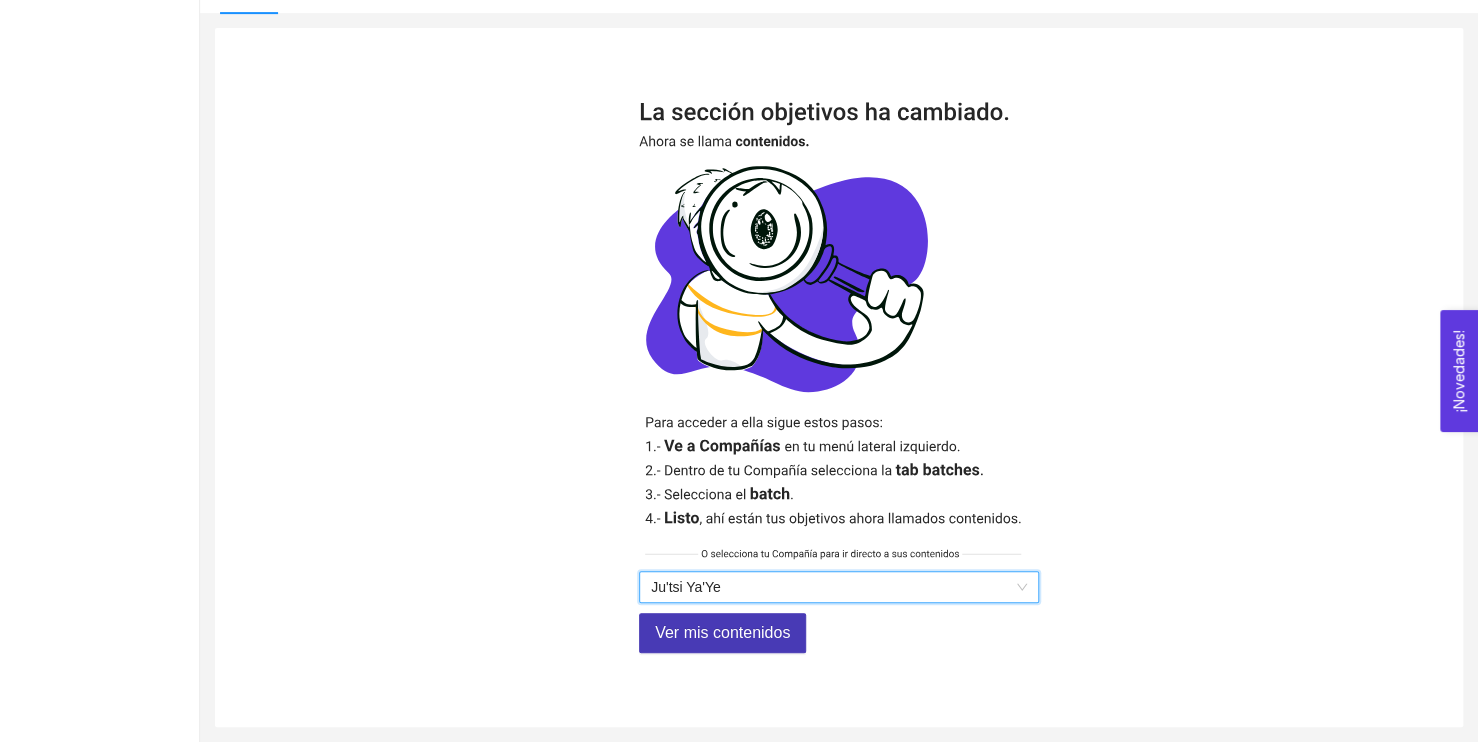 click on "Ver mis contenidos" at bounding box center [722, 632] 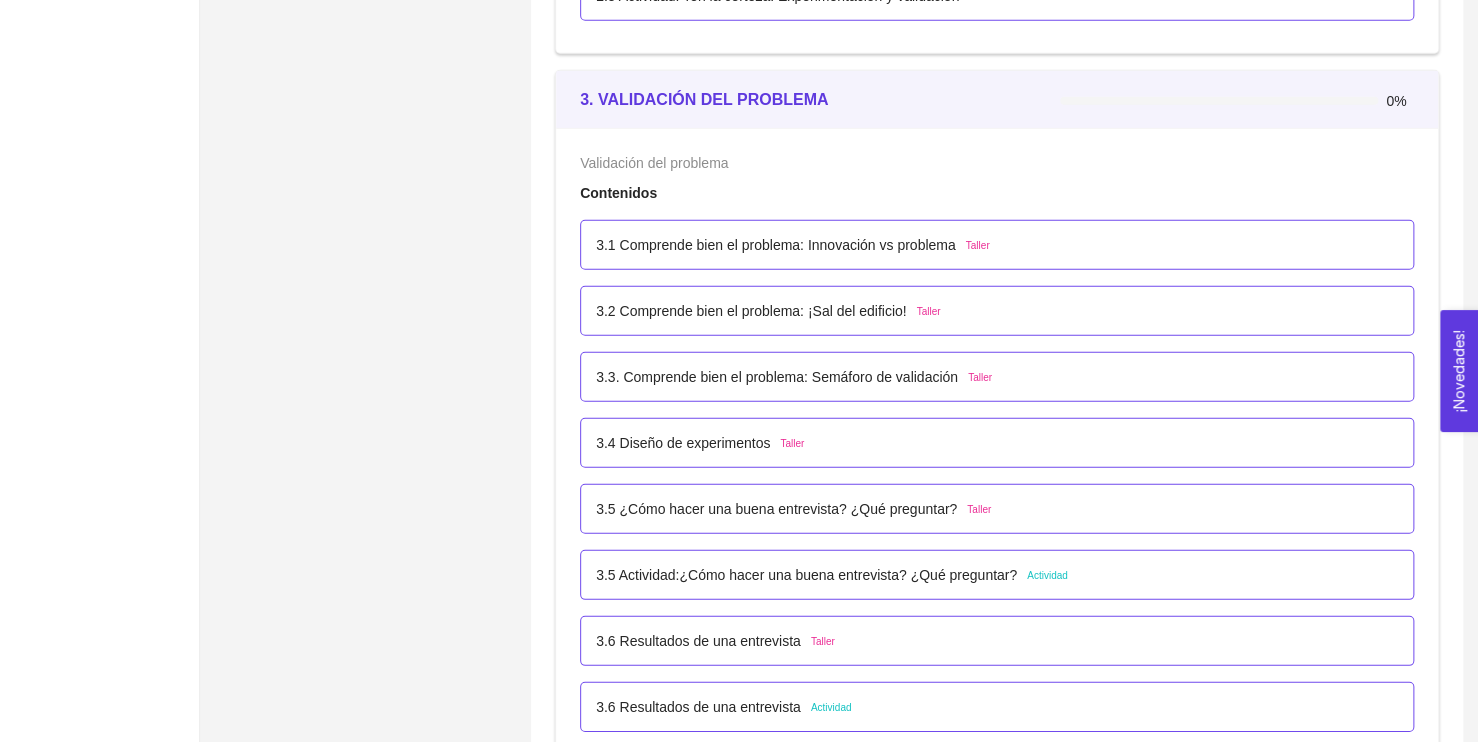 scroll, scrollTop: 2515, scrollLeft: 0, axis: vertical 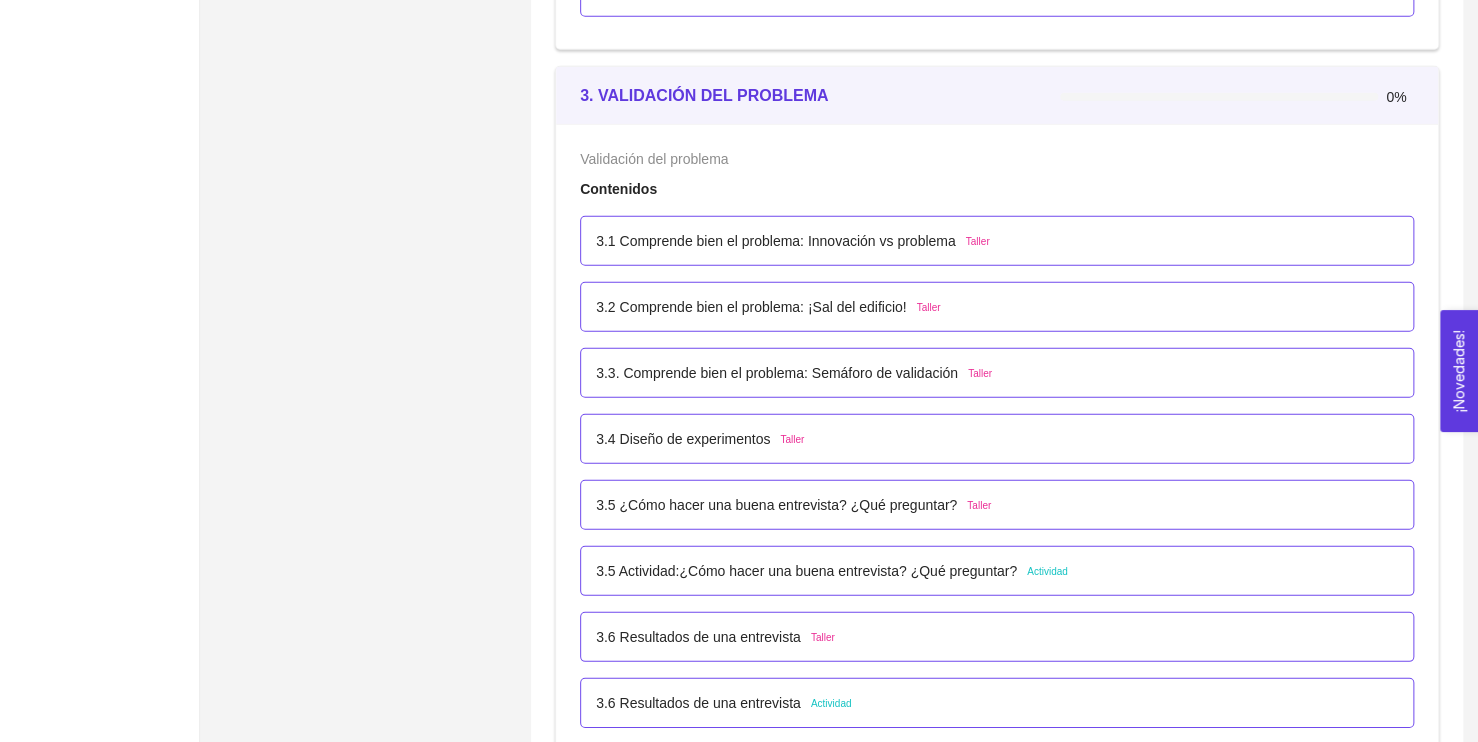 click on "Validación del problema
Contenidos 3.1 Comprende bien el problema: Innovación vs problema Taller 3.2 Comprende bien el problema: ¡Sal del edificio! Taller 3.3. Comprende bien el problema: Semáforo de validación Taller 3.4 Diseño de experimentos Taller 3.5 ¿Cómo hacer una buena entrevista? ¿Qué preguntar? Taller 3.5 Actividad:¿Cómo hacer una buena entrevista? ¿Qué preguntar? Actividad 3.6 Resultados de una entrevista Taller 3.6 Resultados de una entrevista Actividad" at bounding box center [997, 442] 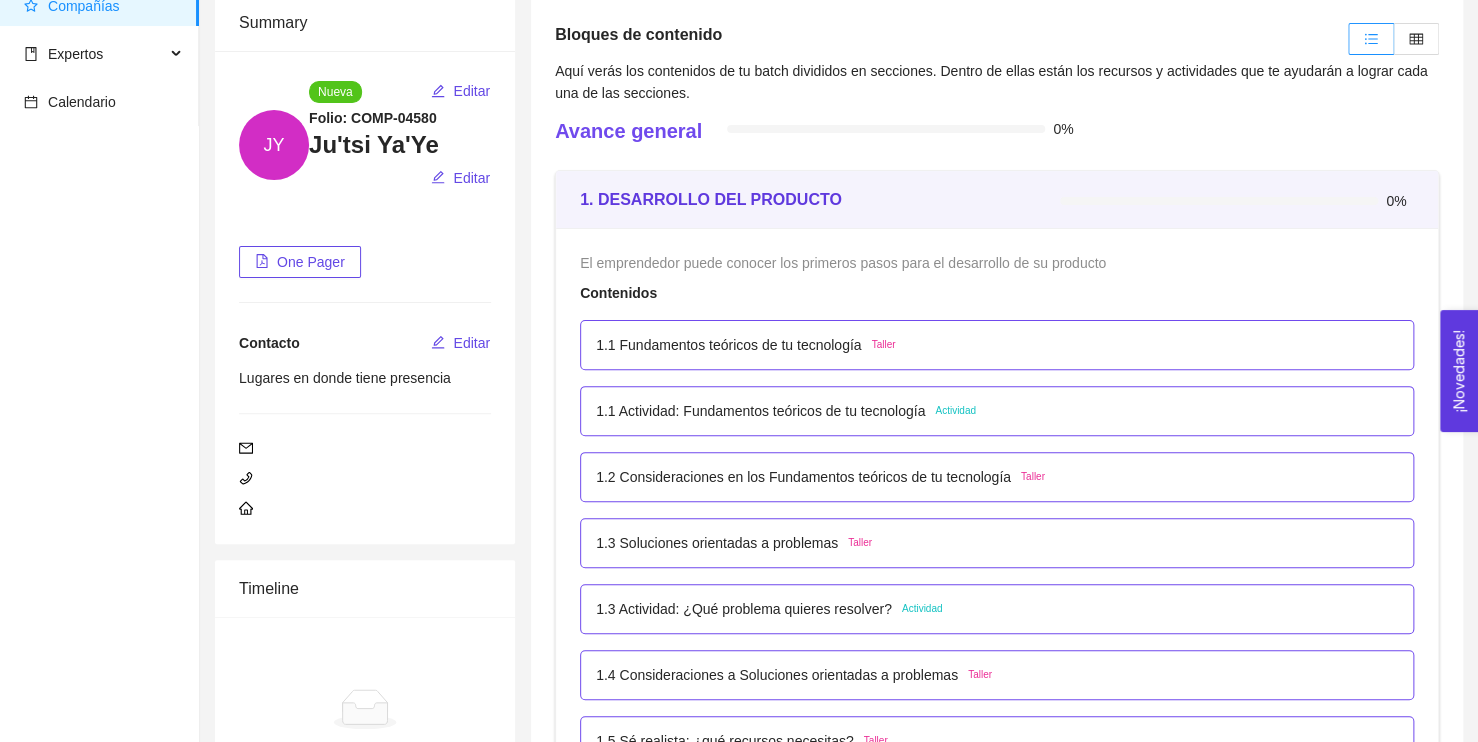 scroll, scrollTop: 0, scrollLeft: 0, axis: both 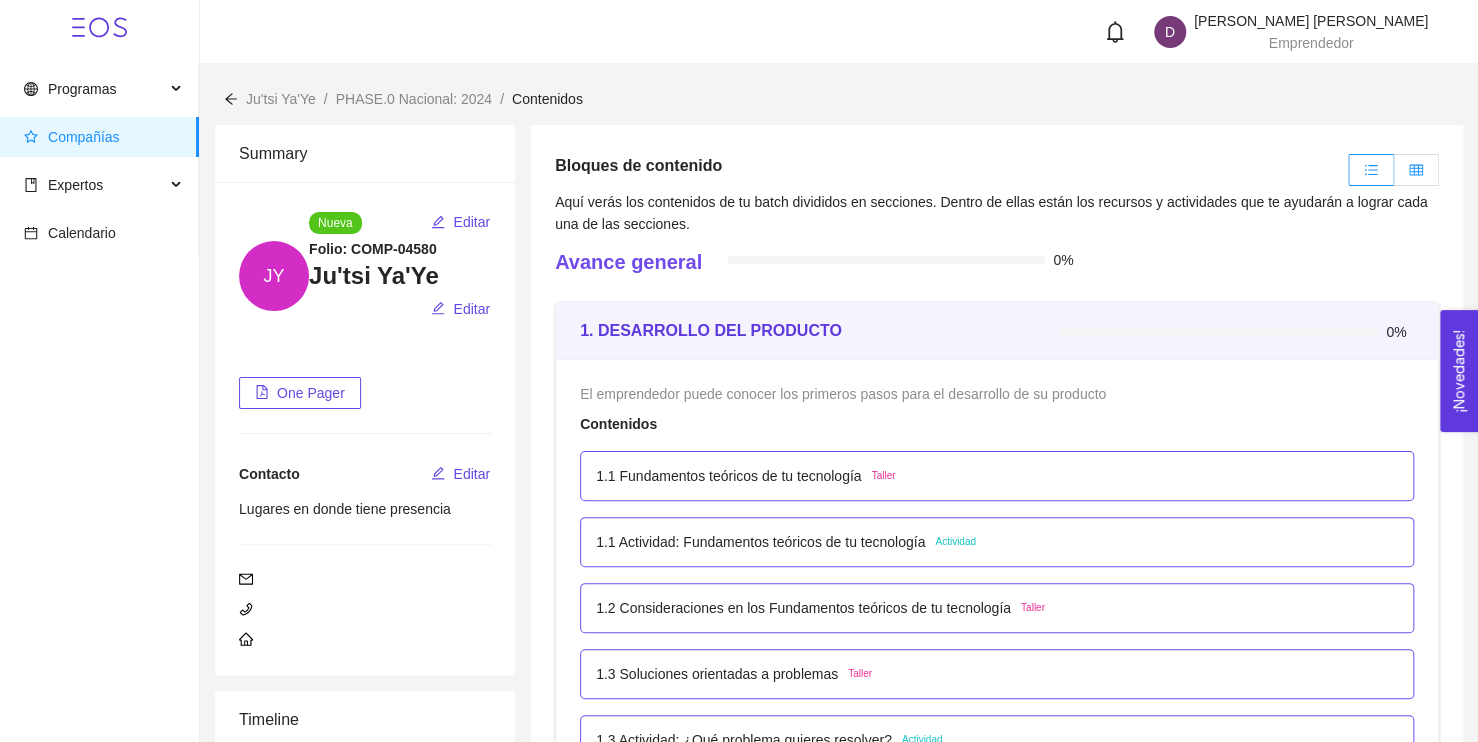click 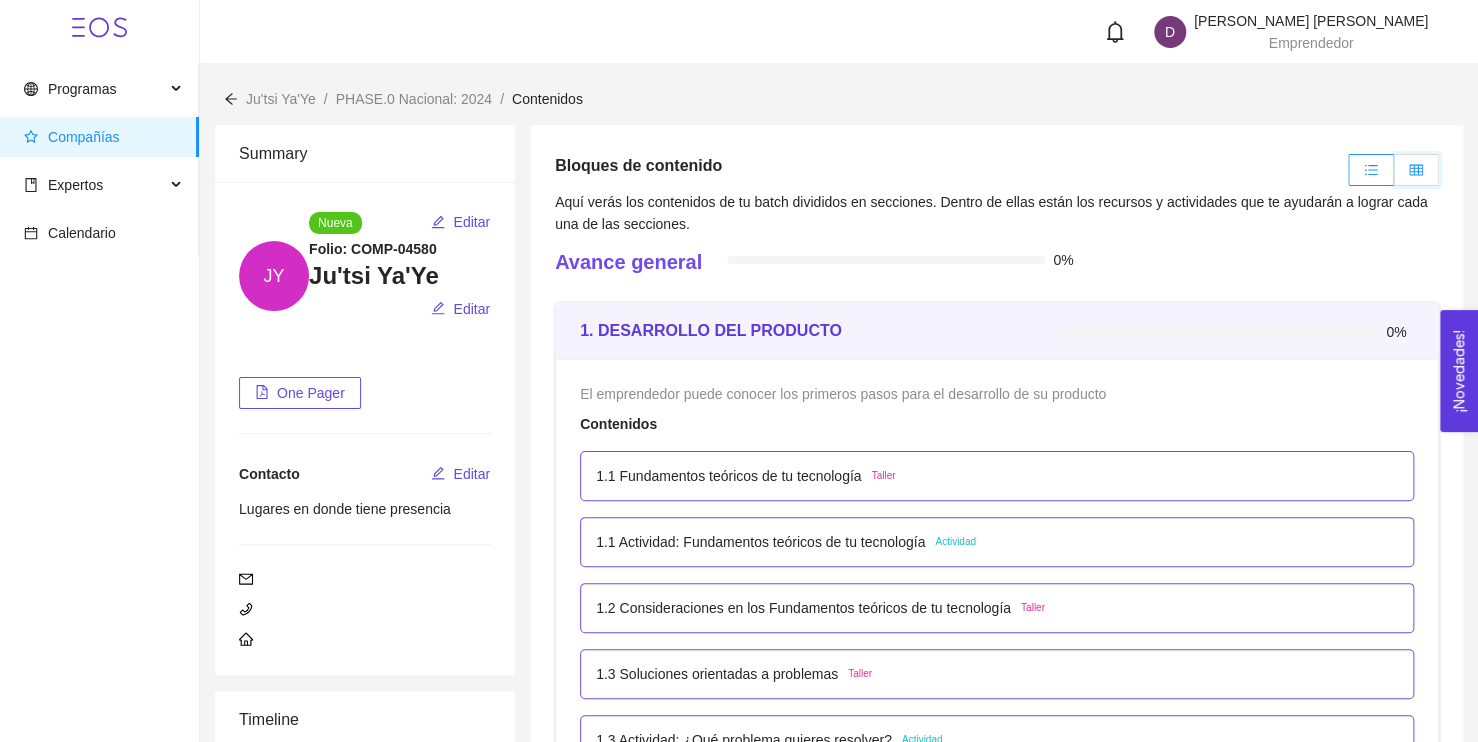 click at bounding box center [1394, 175] 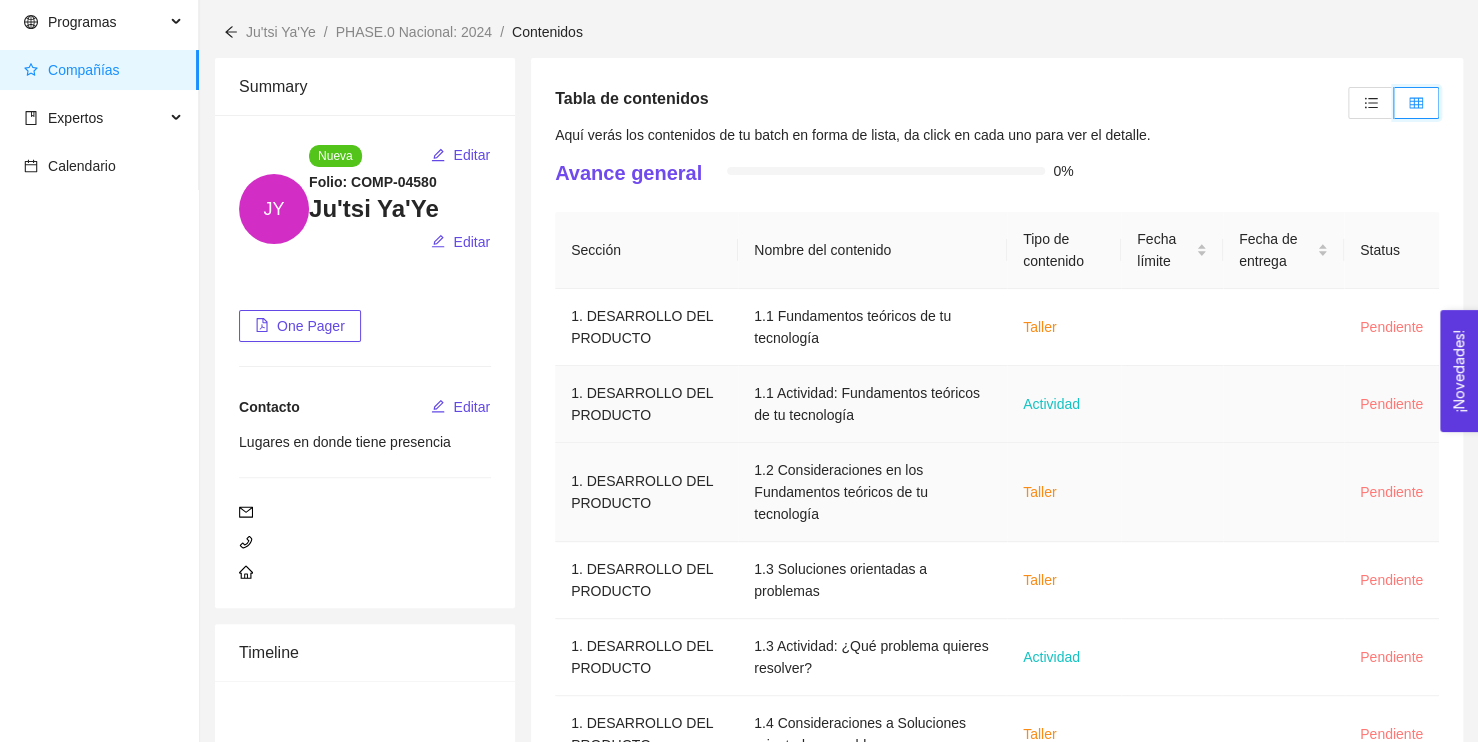 scroll, scrollTop: 68, scrollLeft: 0, axis: vertical 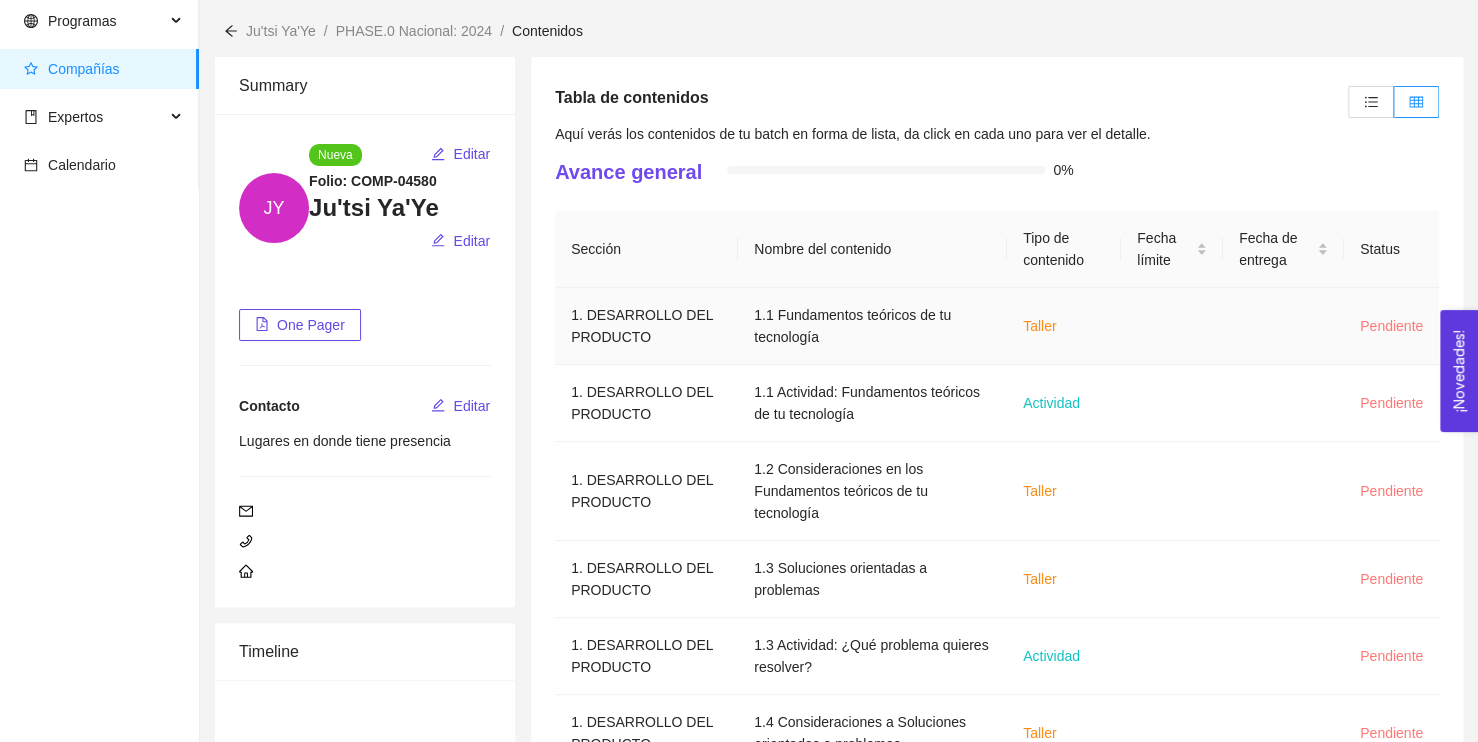 click on "1.1 Fundamentos teóricos de tu tecnología" at bounding box center (872, 326) 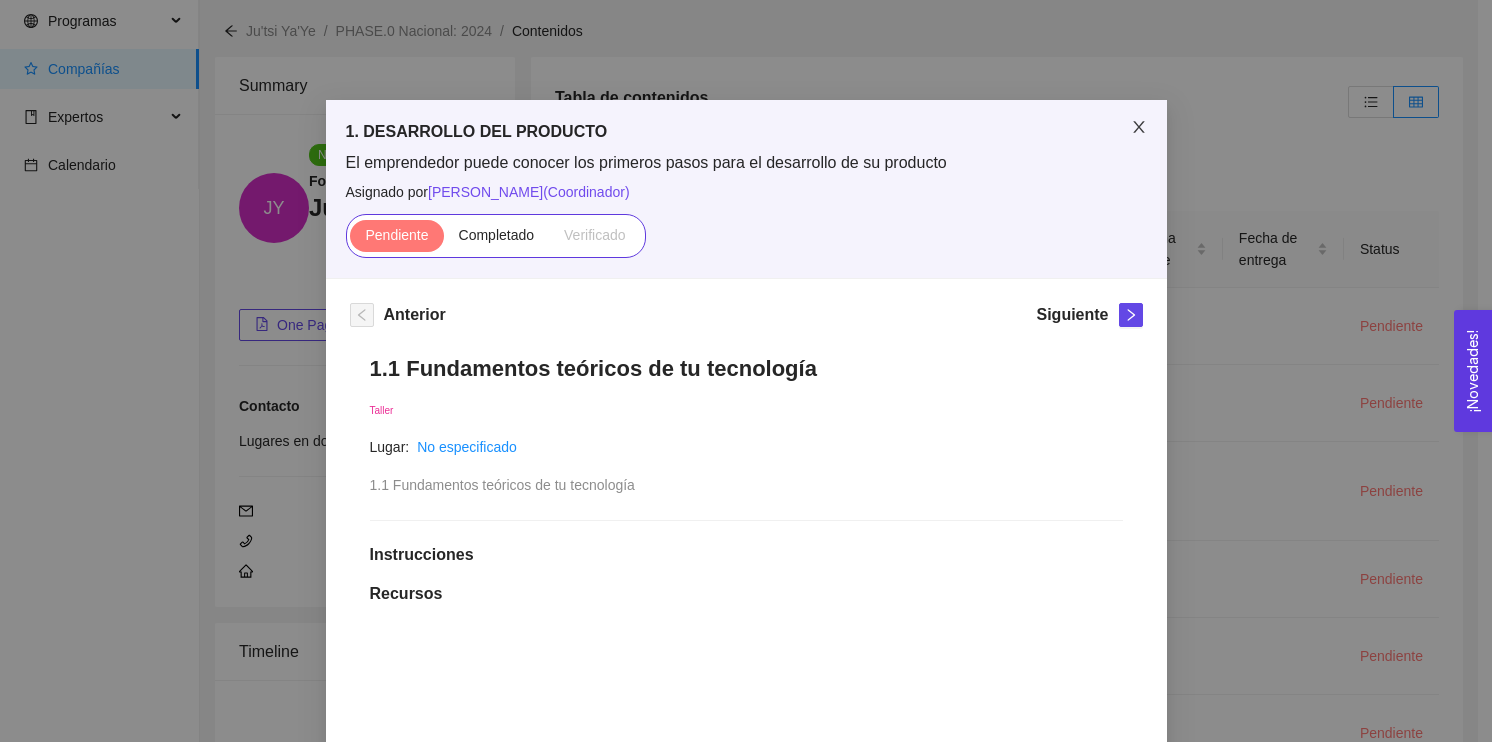 click 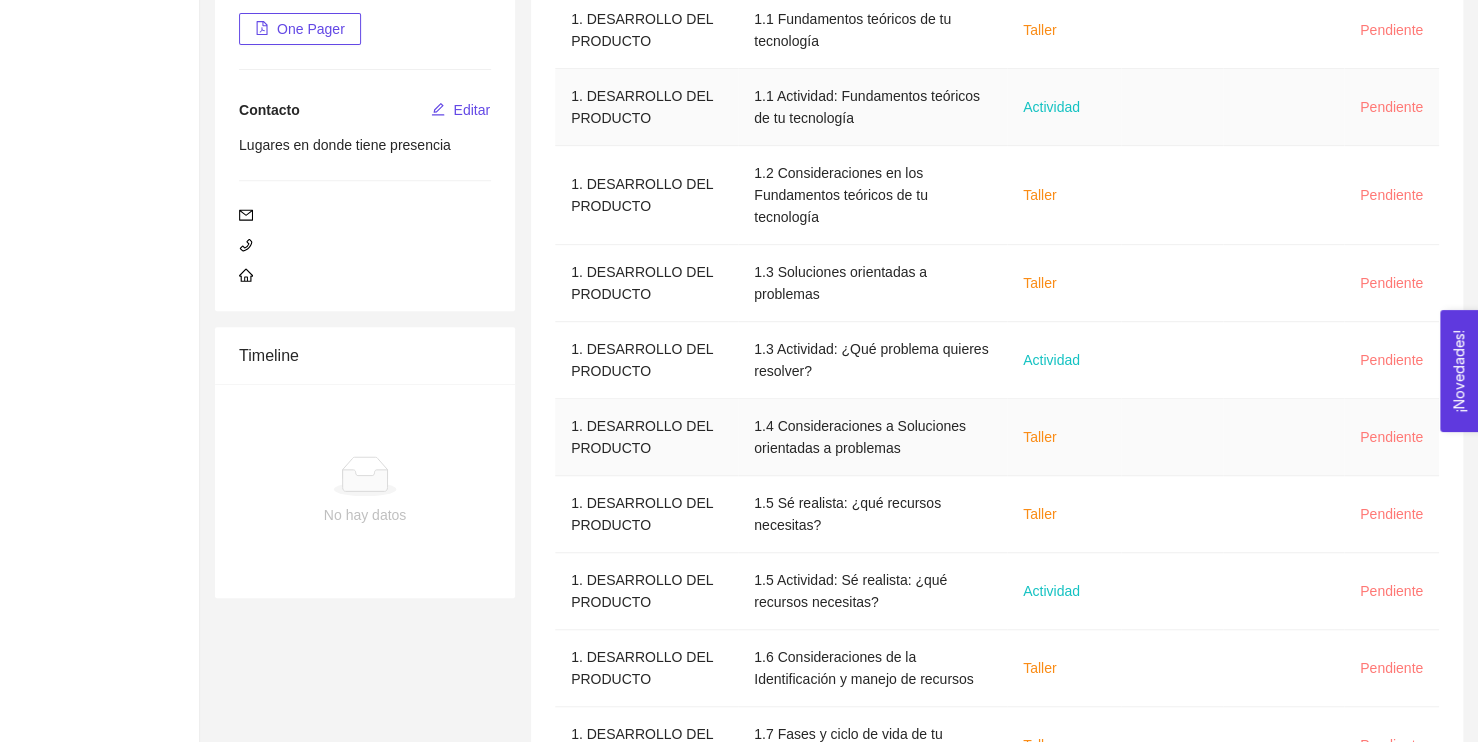 scroll, scrollTop: 484, scrollLeft: 0, axis: vertical 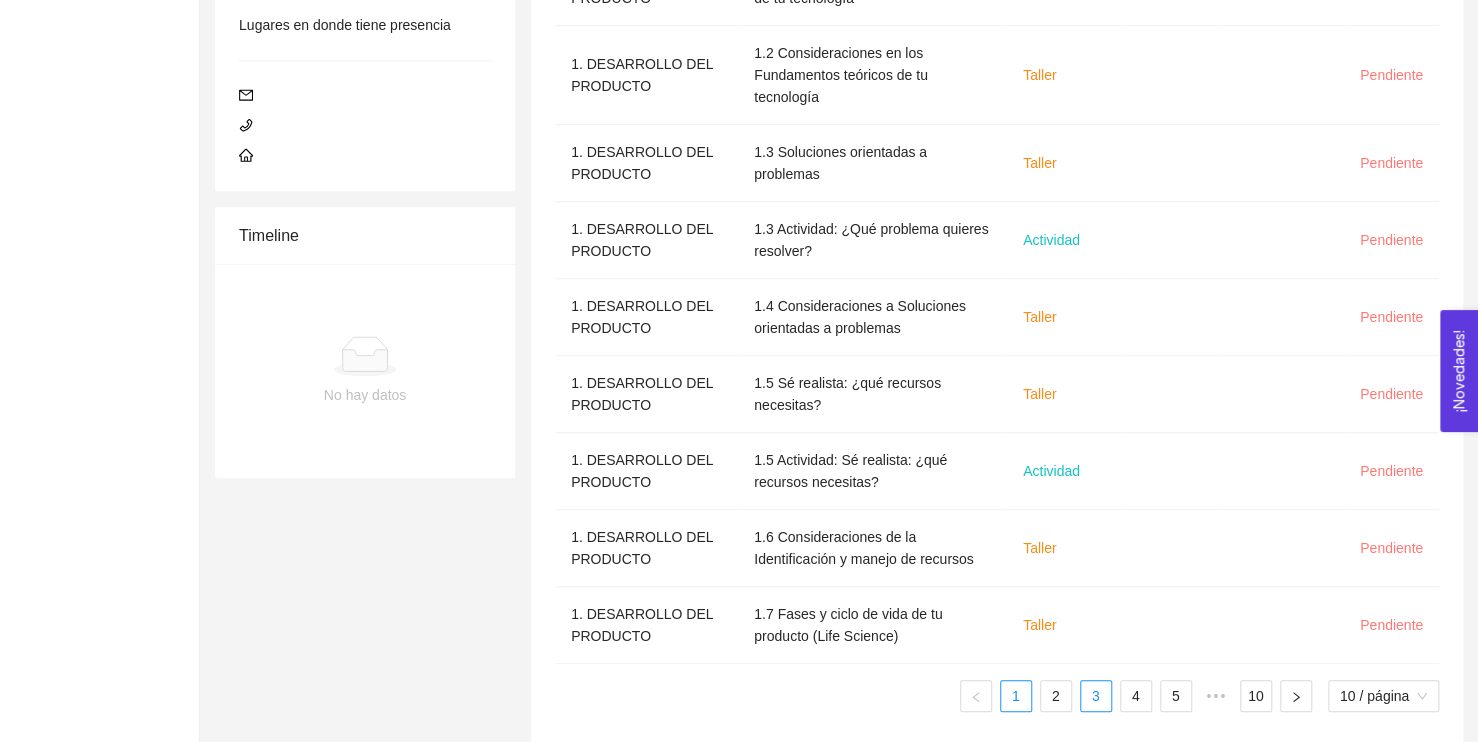 click on "3" at bounding box center (1096, 696) 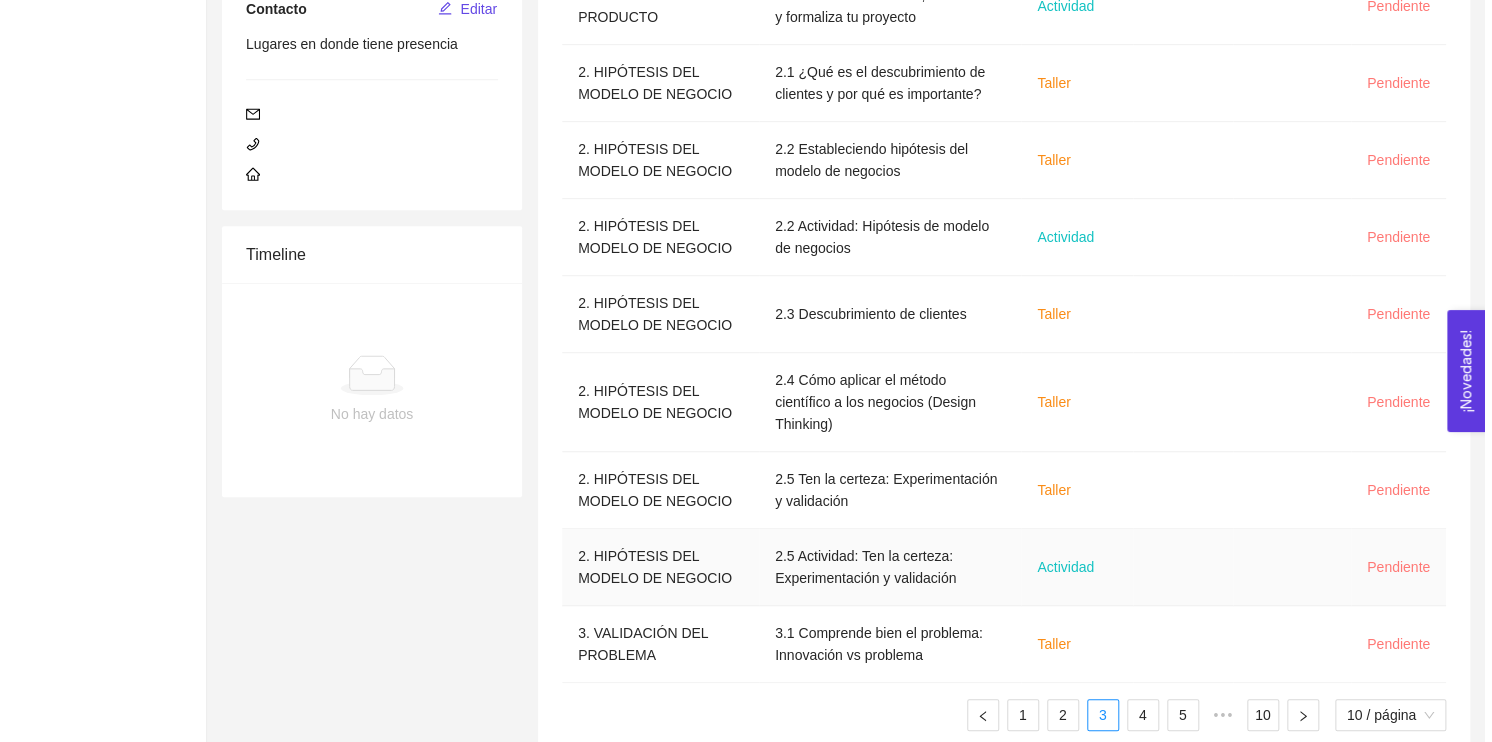 scroll, scrollTop: 484, scrollLeft: 0, axis: vertical 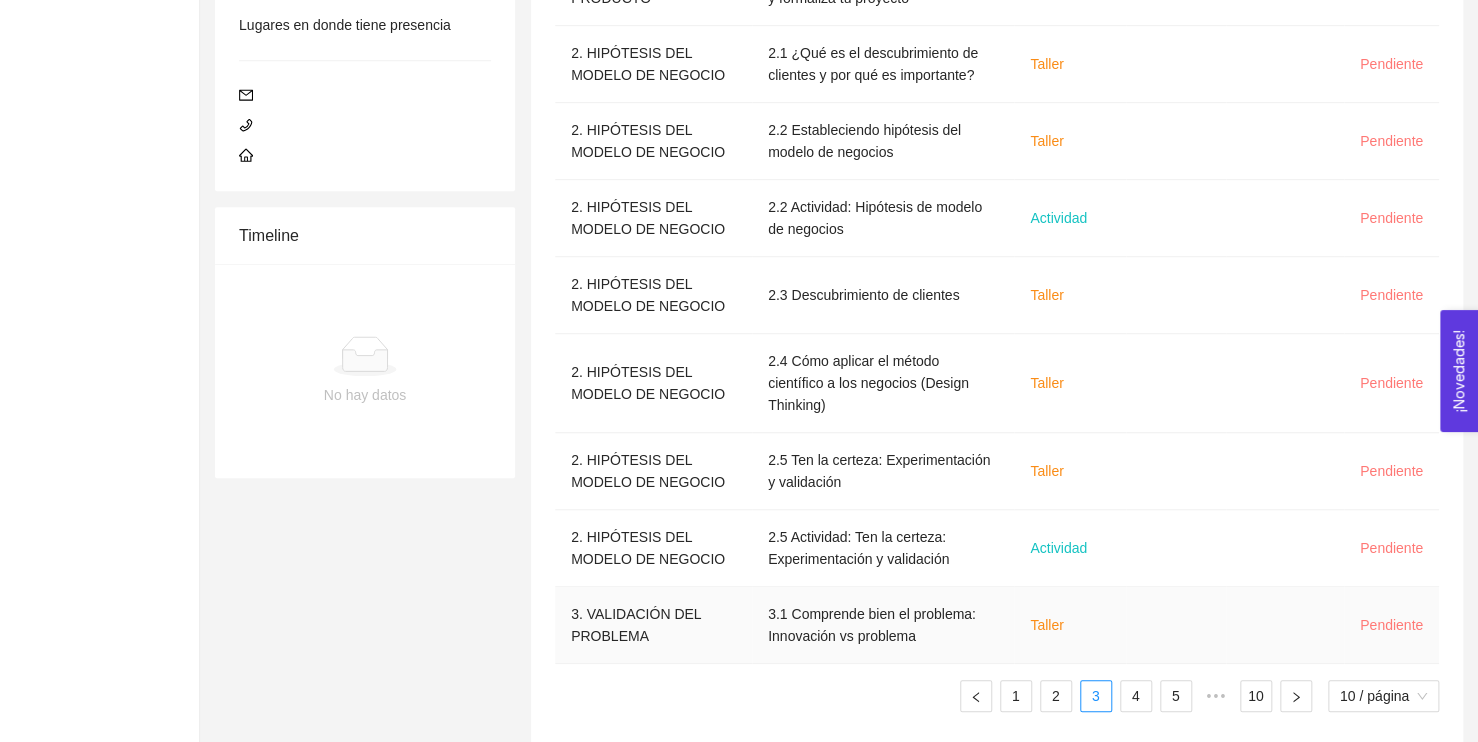 click on "3.1 Comprende bien el problema: Innovación vs problema" at bounding box center [883, 625] 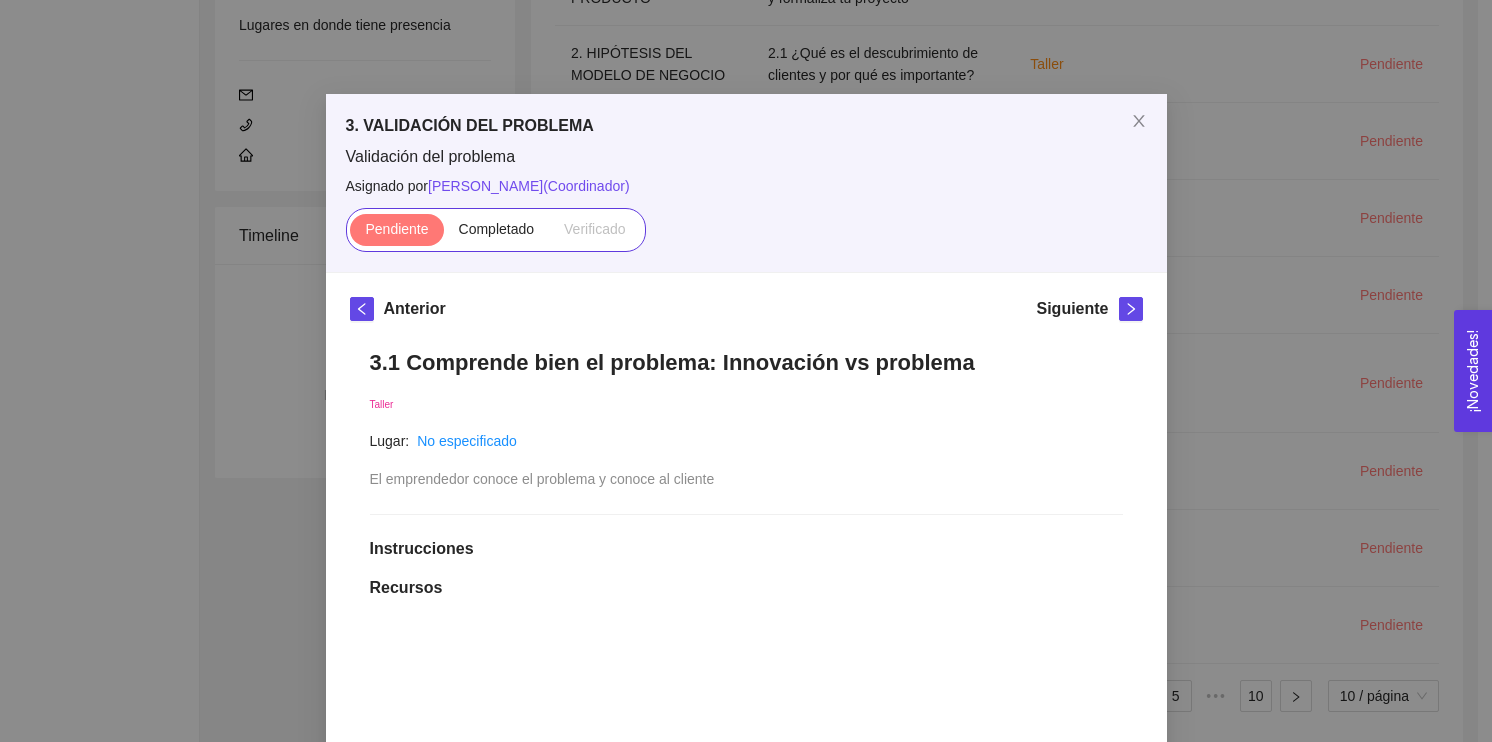 scroll, scrollTop: 4, scrollLeft: 0, axis: vertical 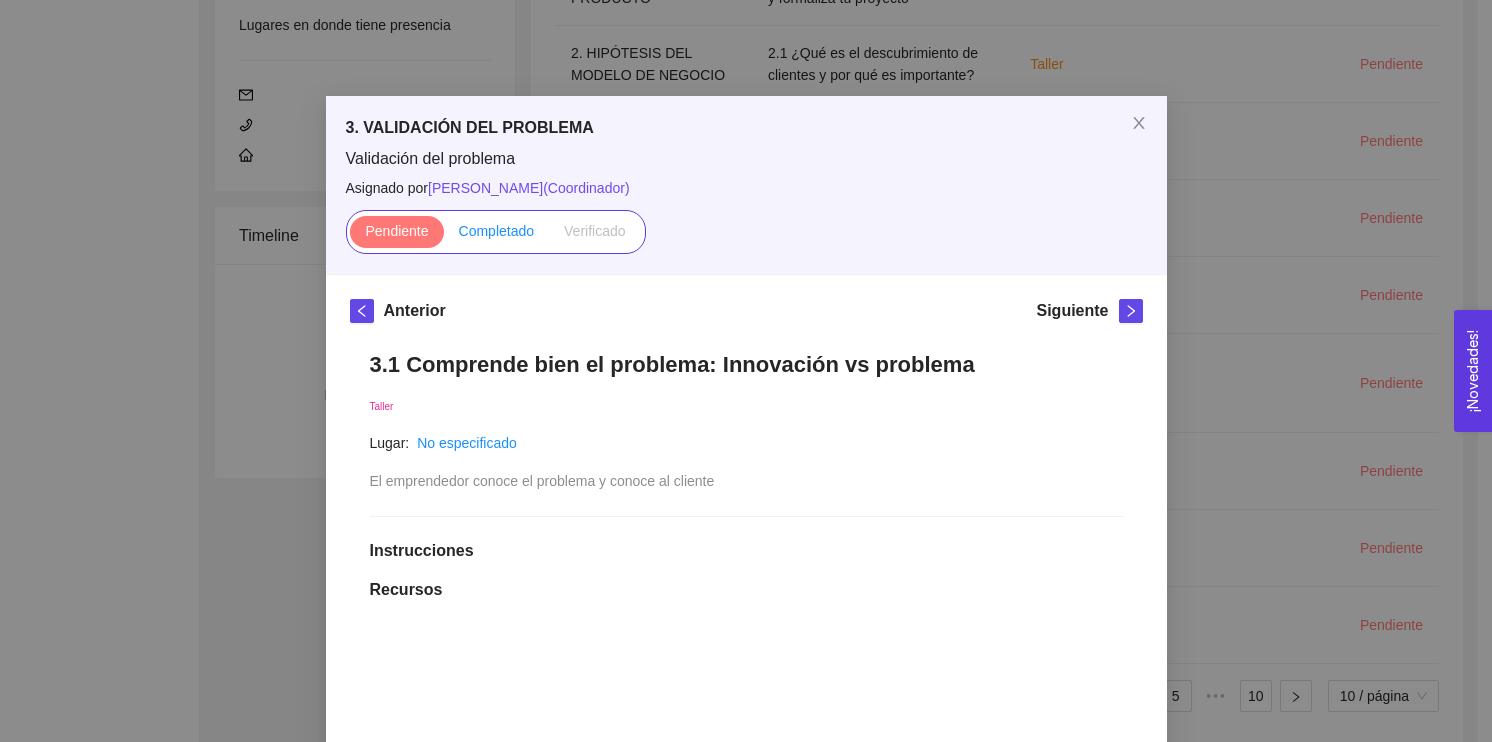 click on "Completado" at bounding box center (497, 231) 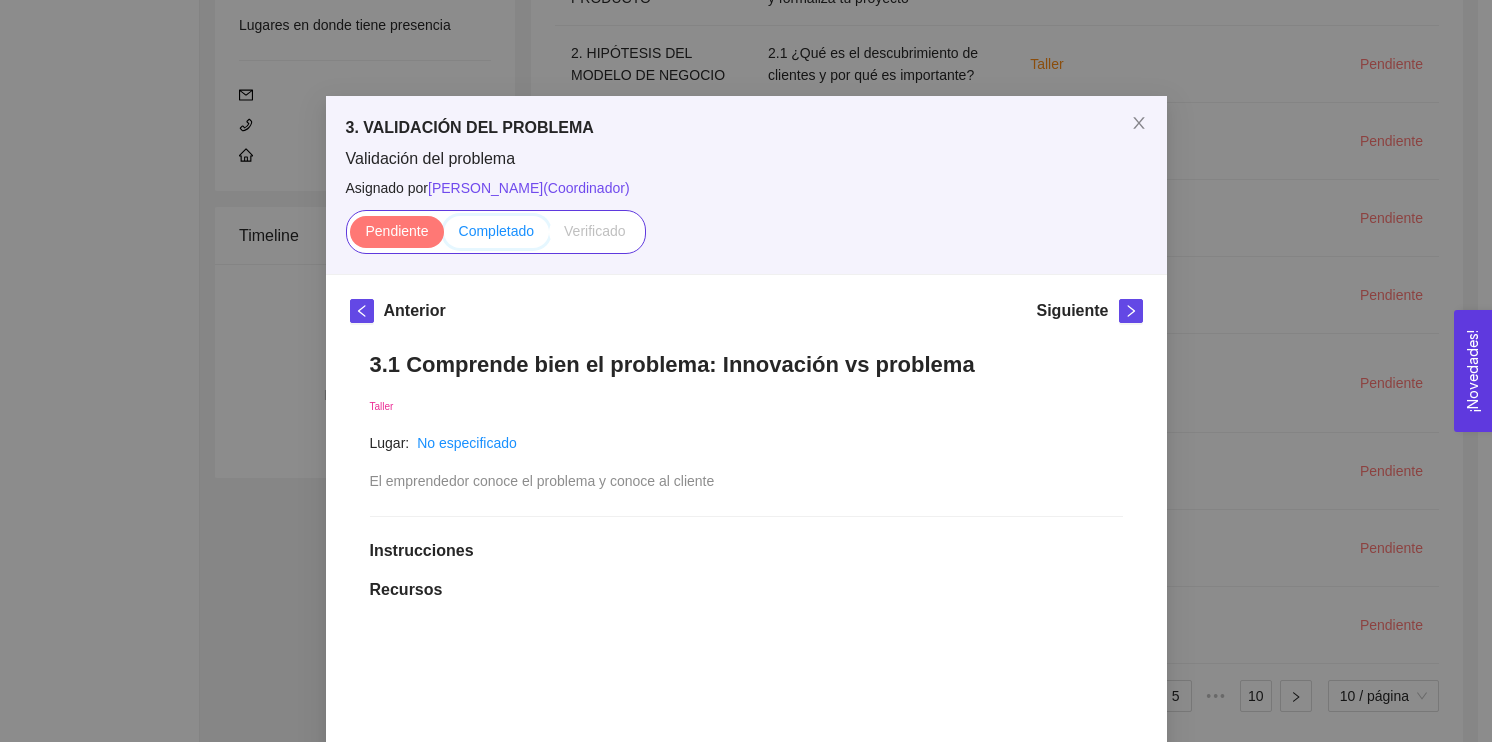 click on "Completado" at bounding box center [444, 236] 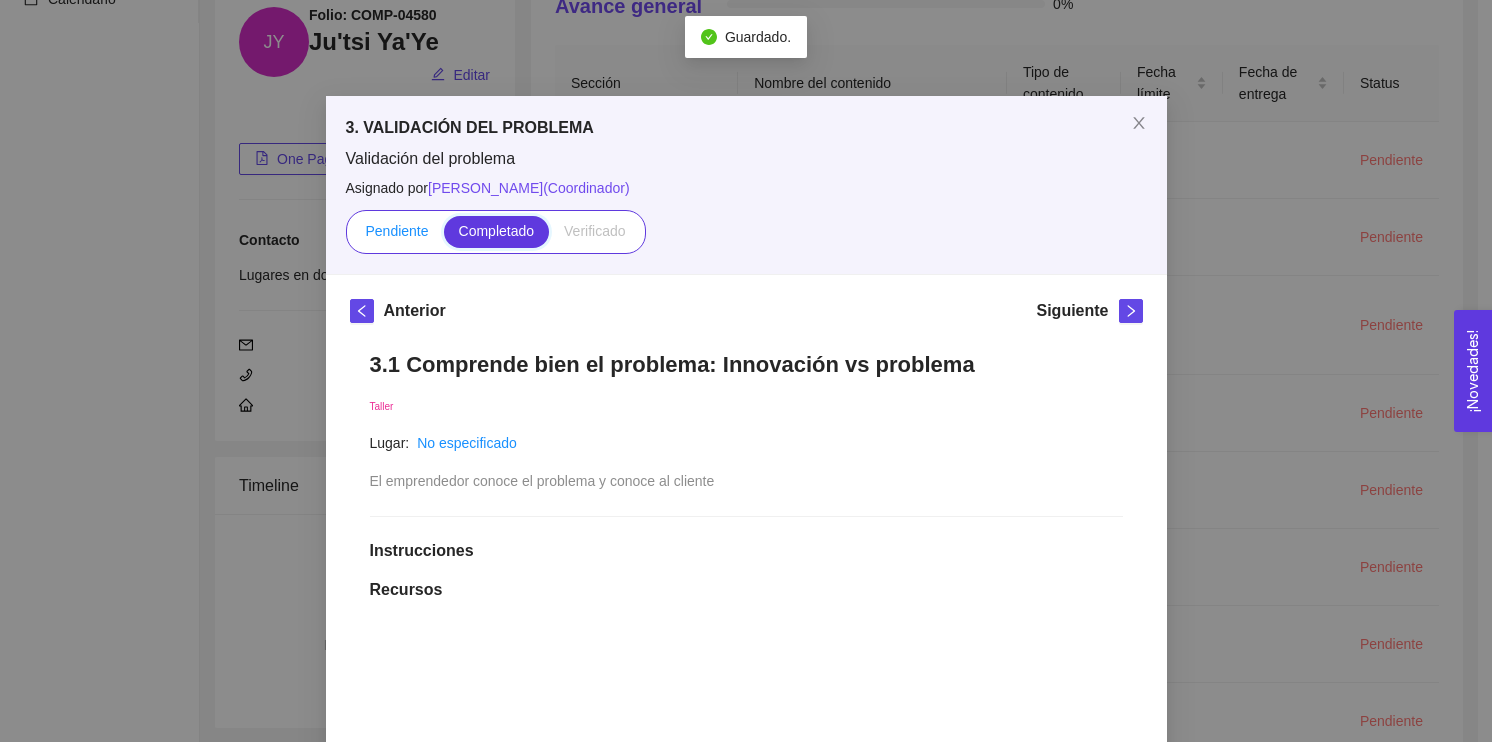 scroll, scrollTop: 484, scrollLeft: 0, axis: vertical 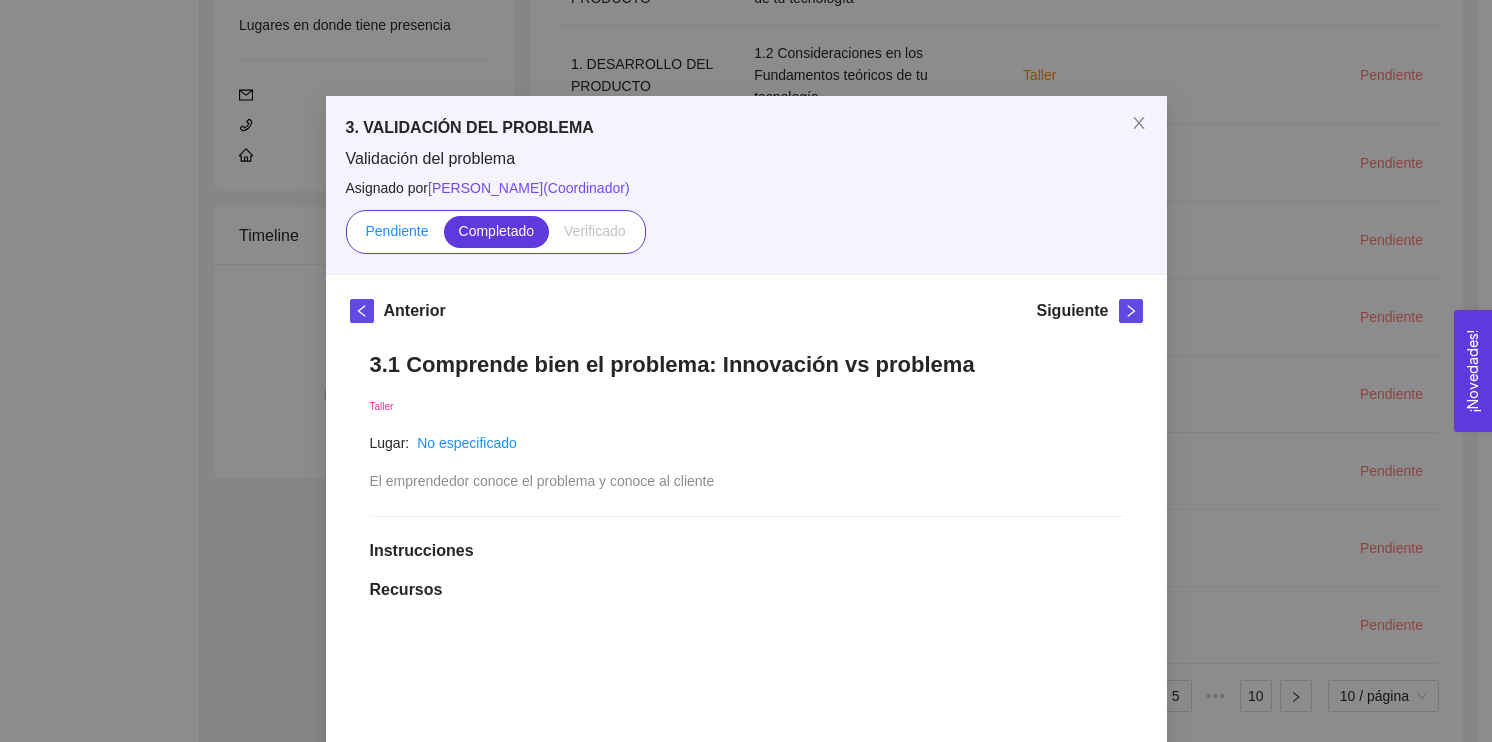click on "Pendiente" at bounding box center [396, 231] 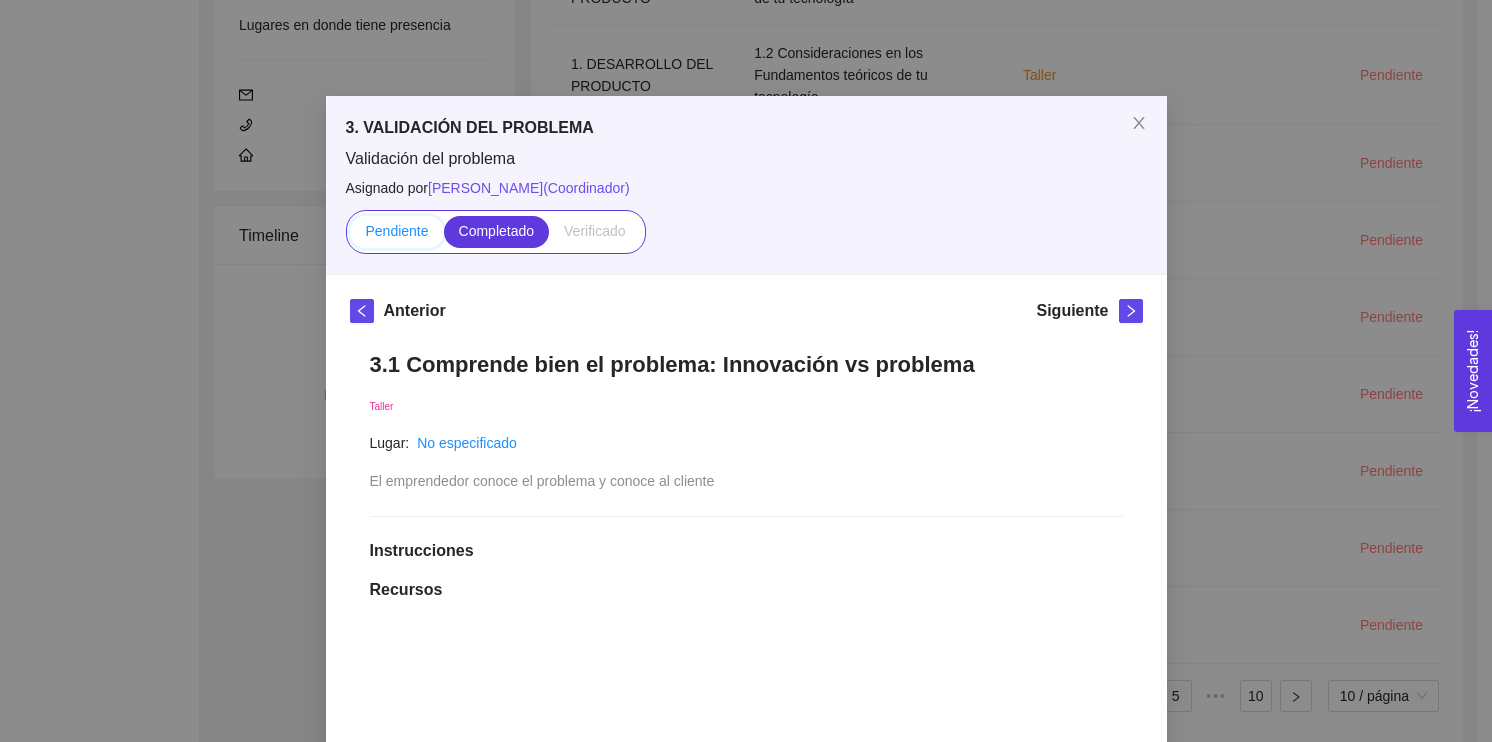 click on "Pendiente" at bounding box center (350, 236) 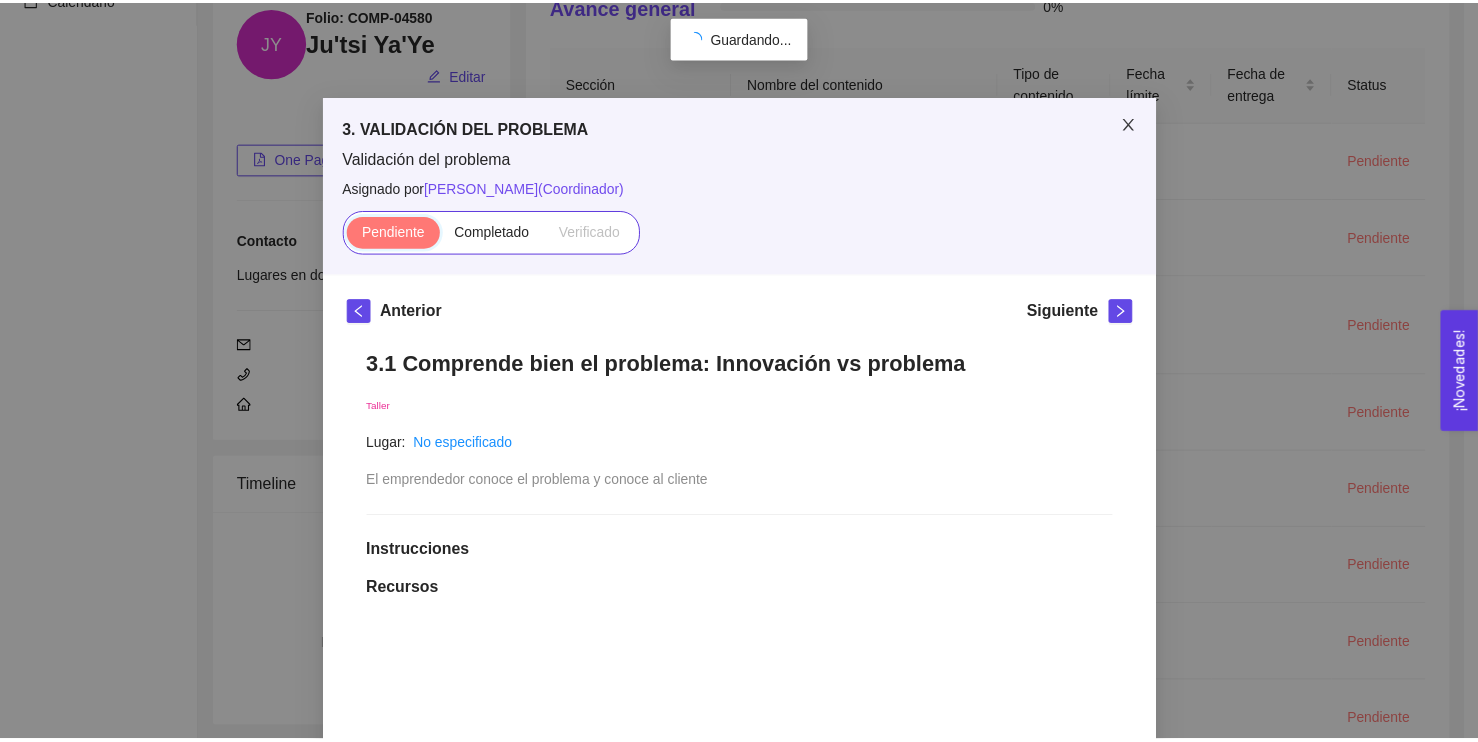 scroll, scrollTop: 484, scrollLeft: 0, axis: vertical 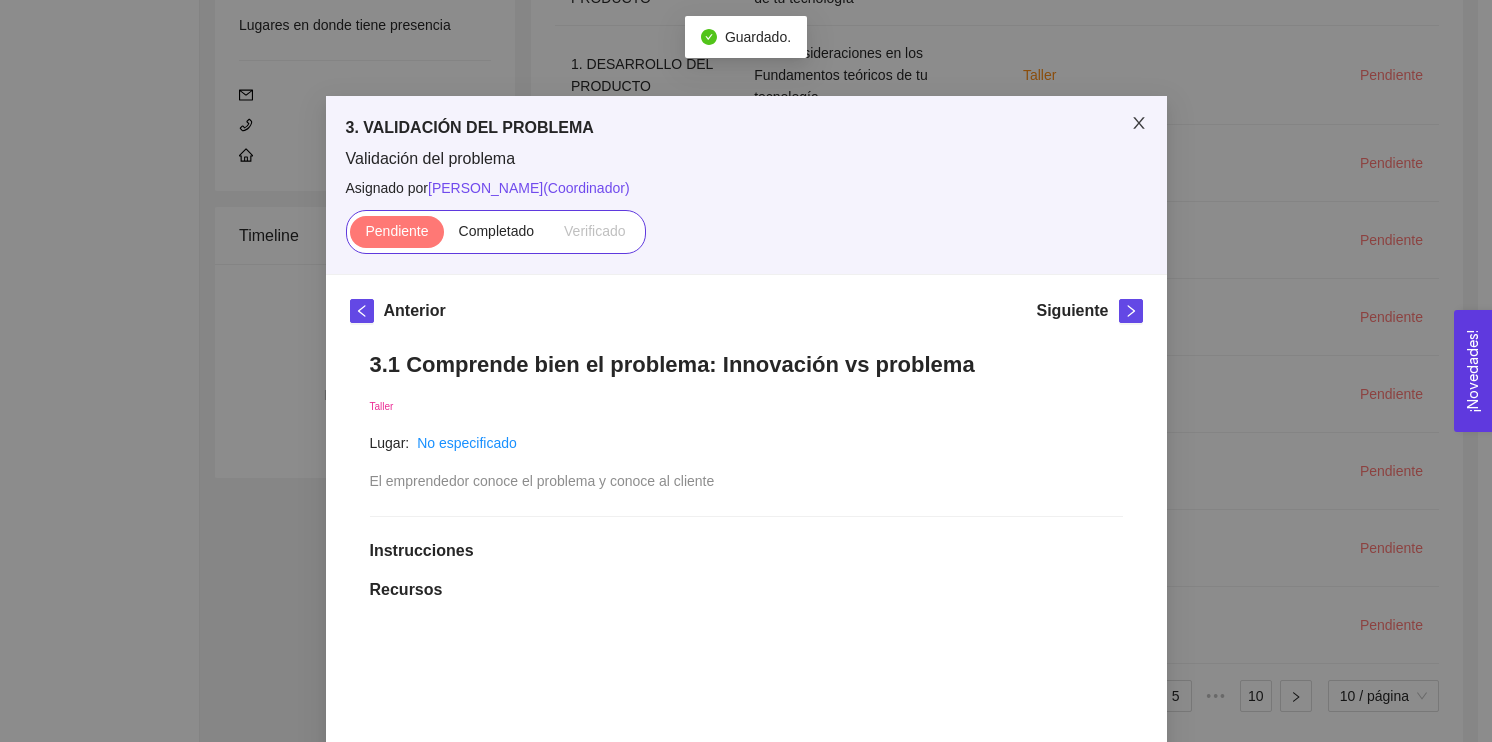 click 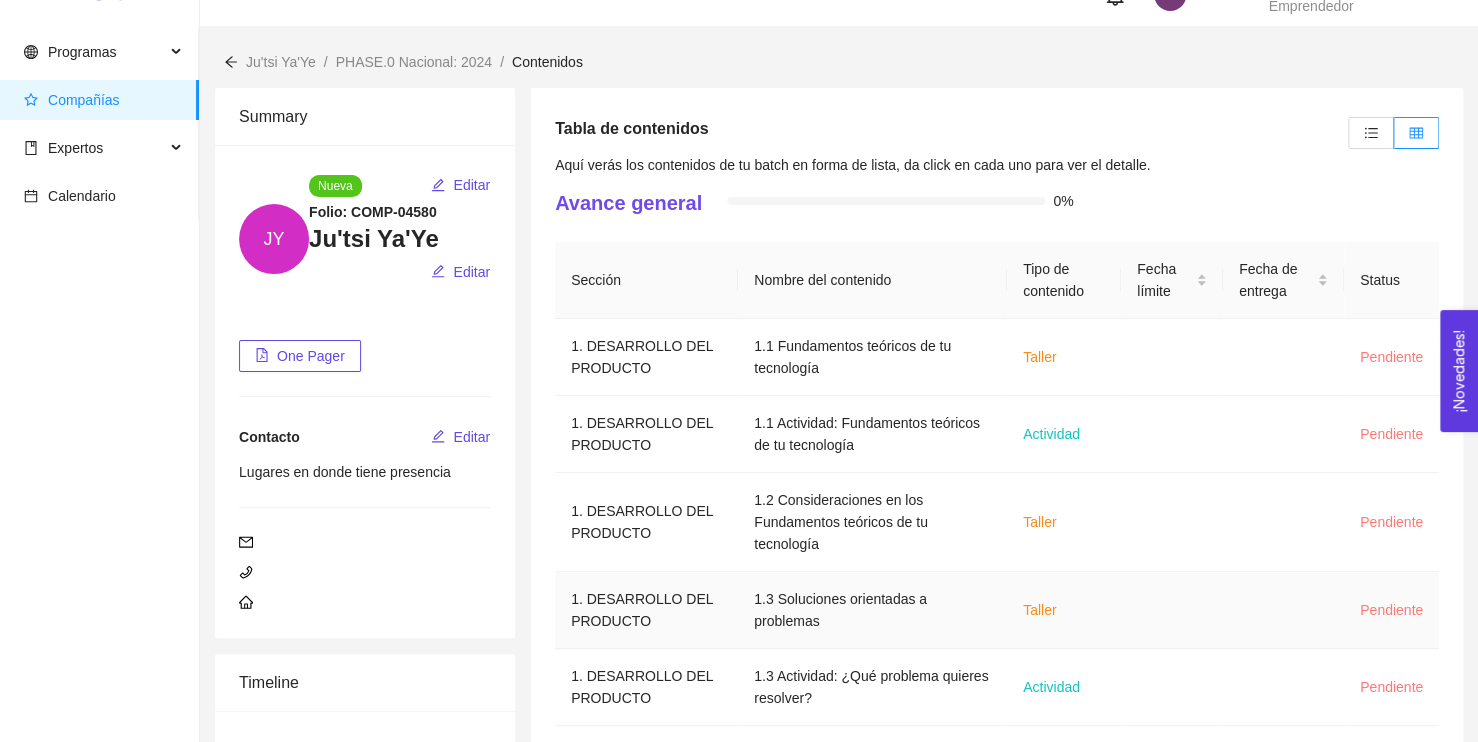 scroll, scrollTop: 0, scrollLeft: 0, axis: both 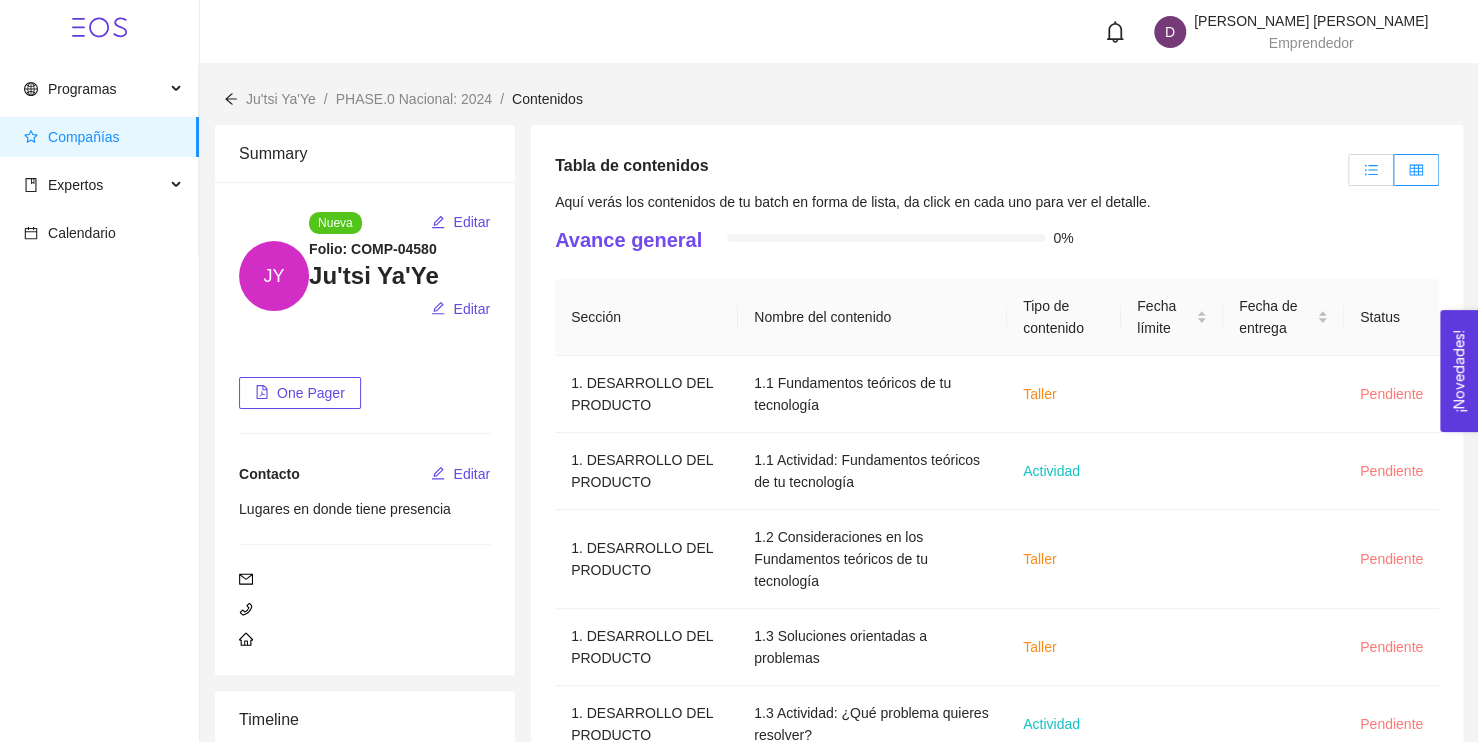 click at bounding box center [1371, 170] 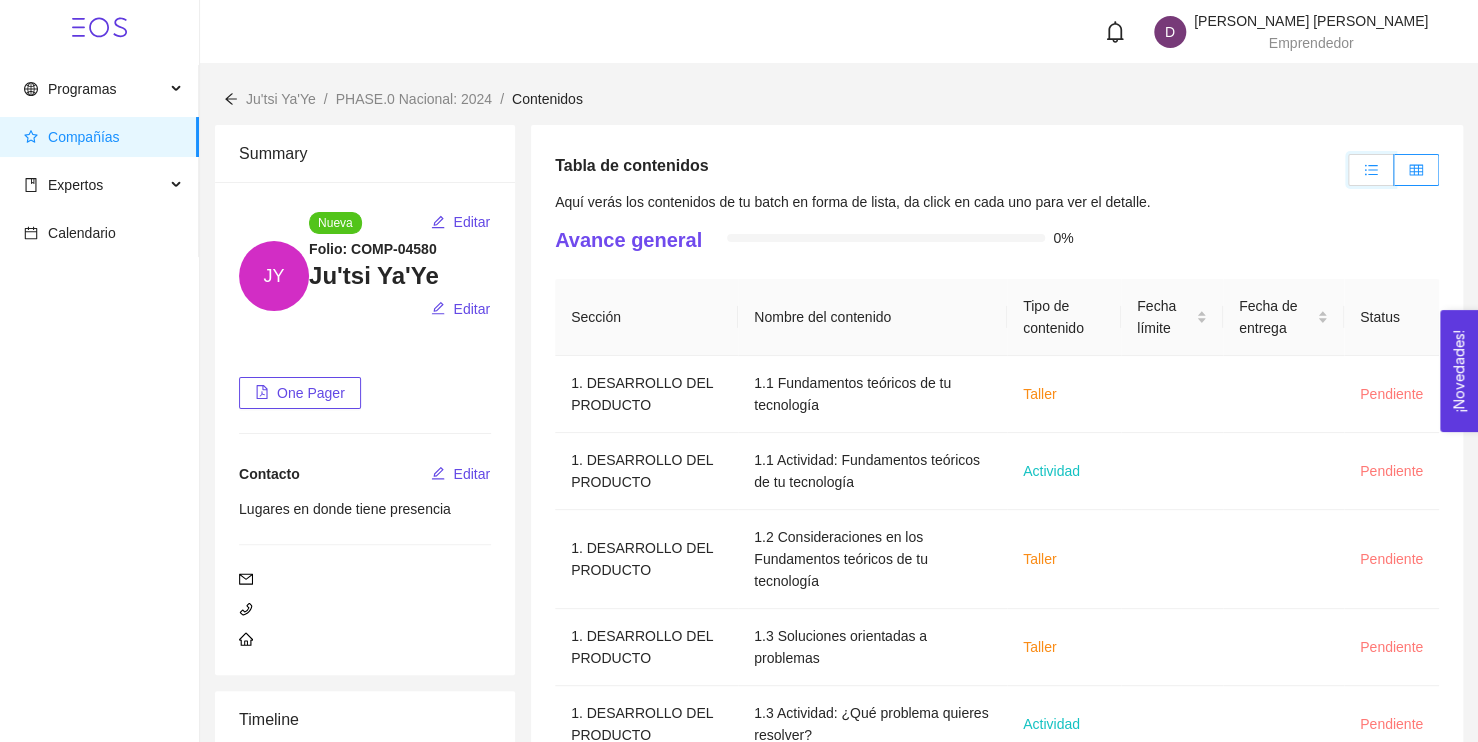click at bounding box center [1349, 175] 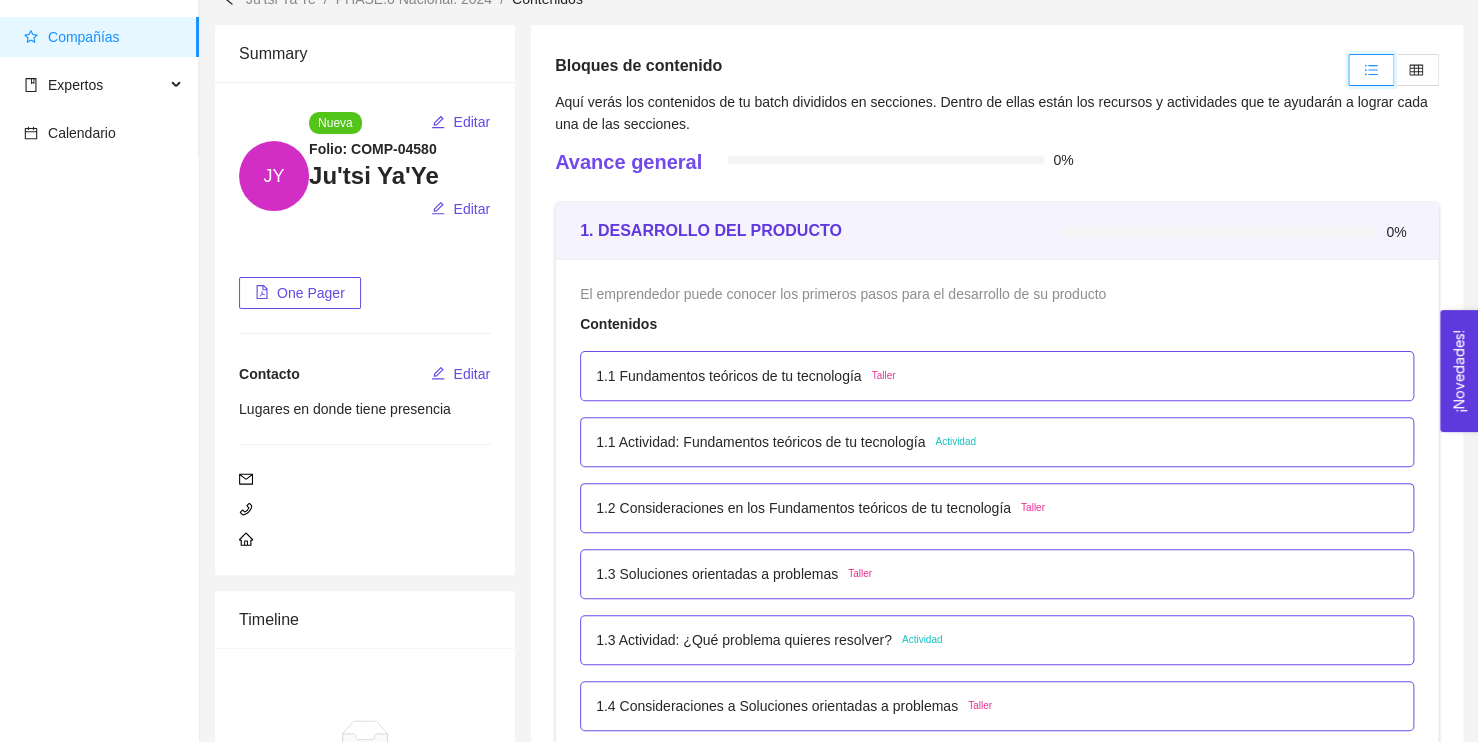 scroll, scrollTop: 0, scrollLeft: 0, axis: both 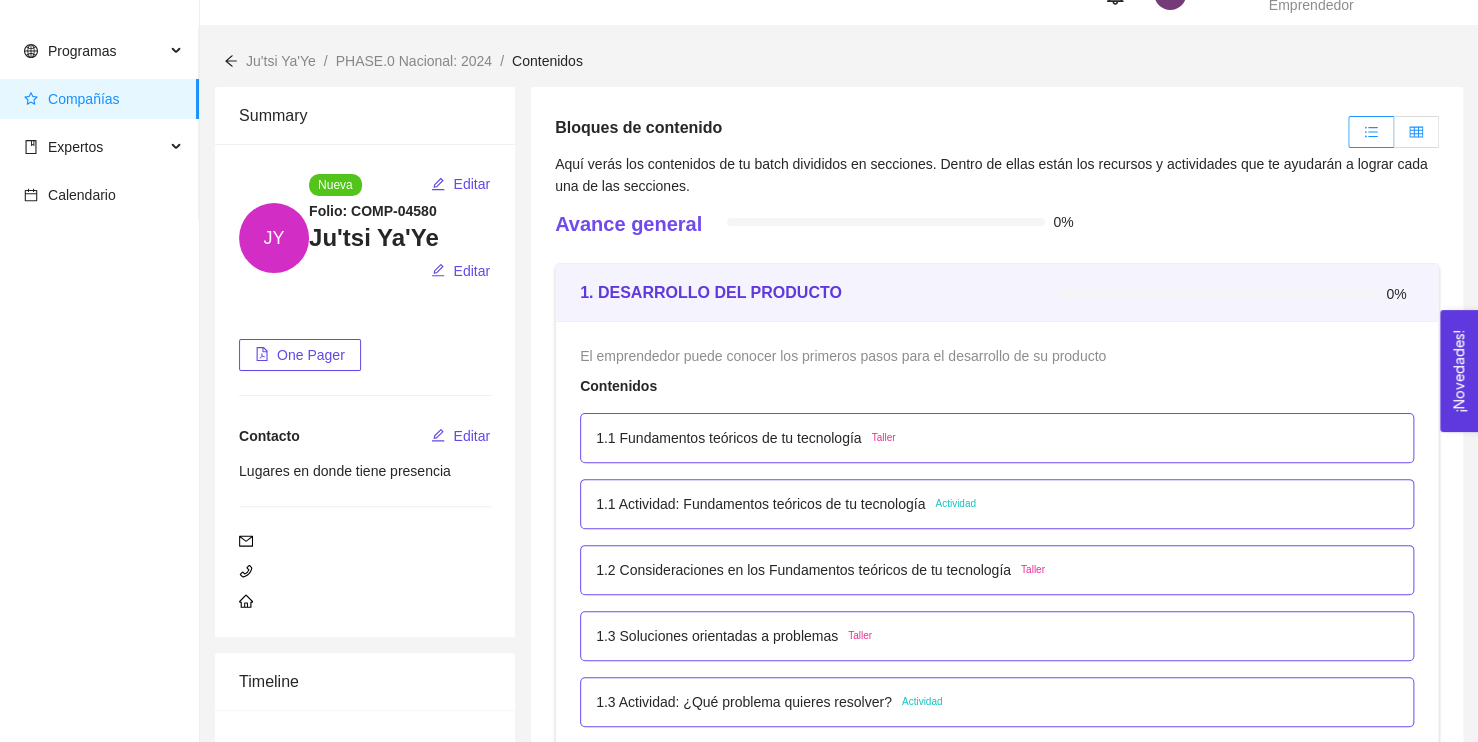 click at bounding box center [1416, 132] 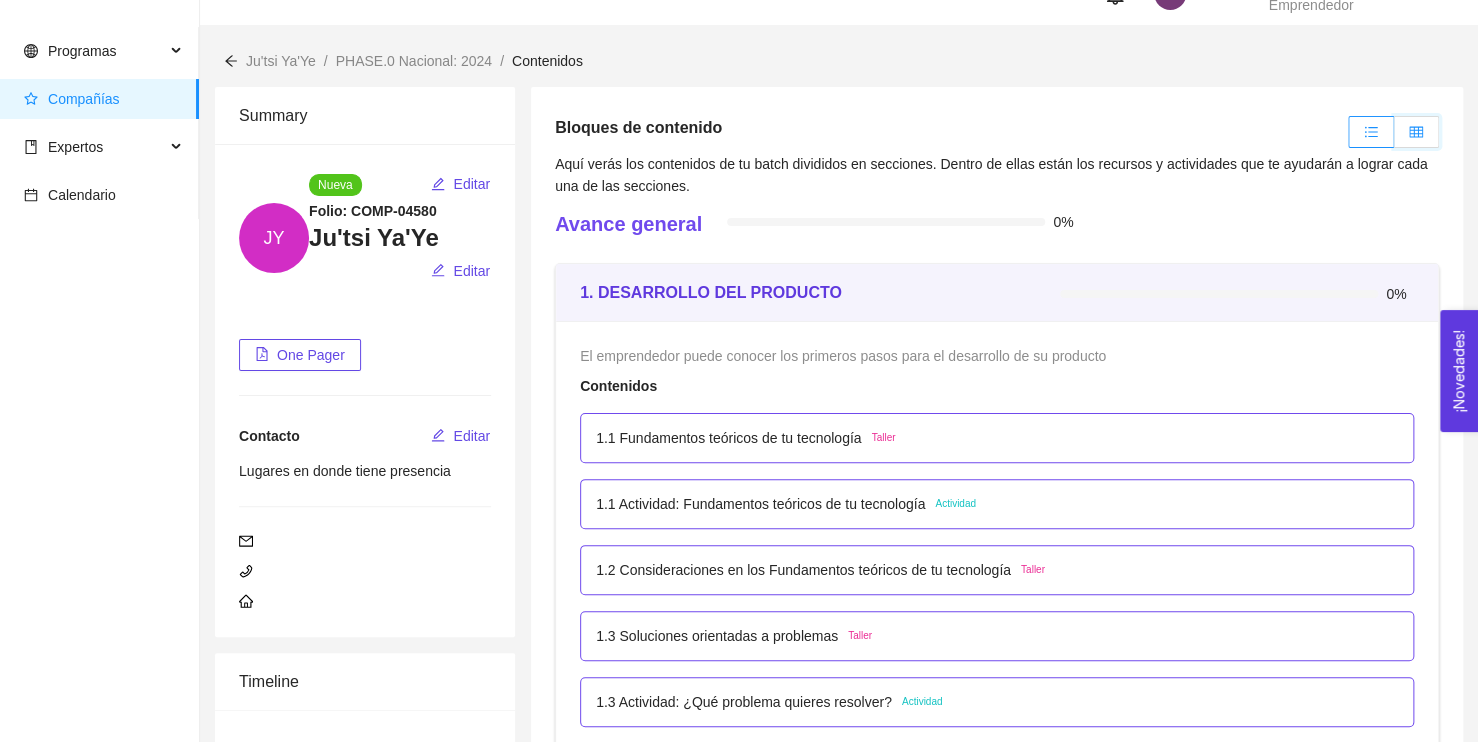 click at bounding box center (1394, 137) 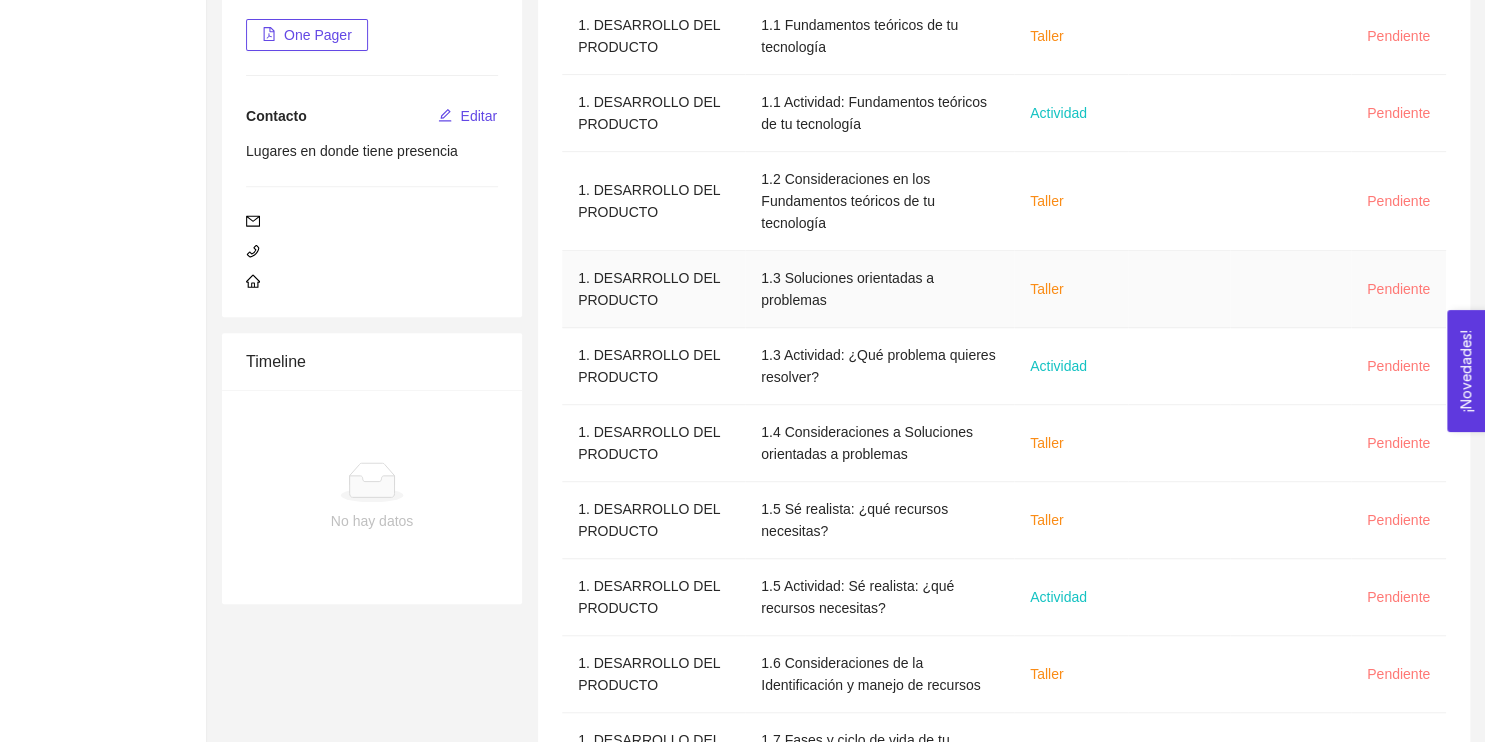 scroll, scrollTop: 484, scrollLeft: 0, axis: vertical 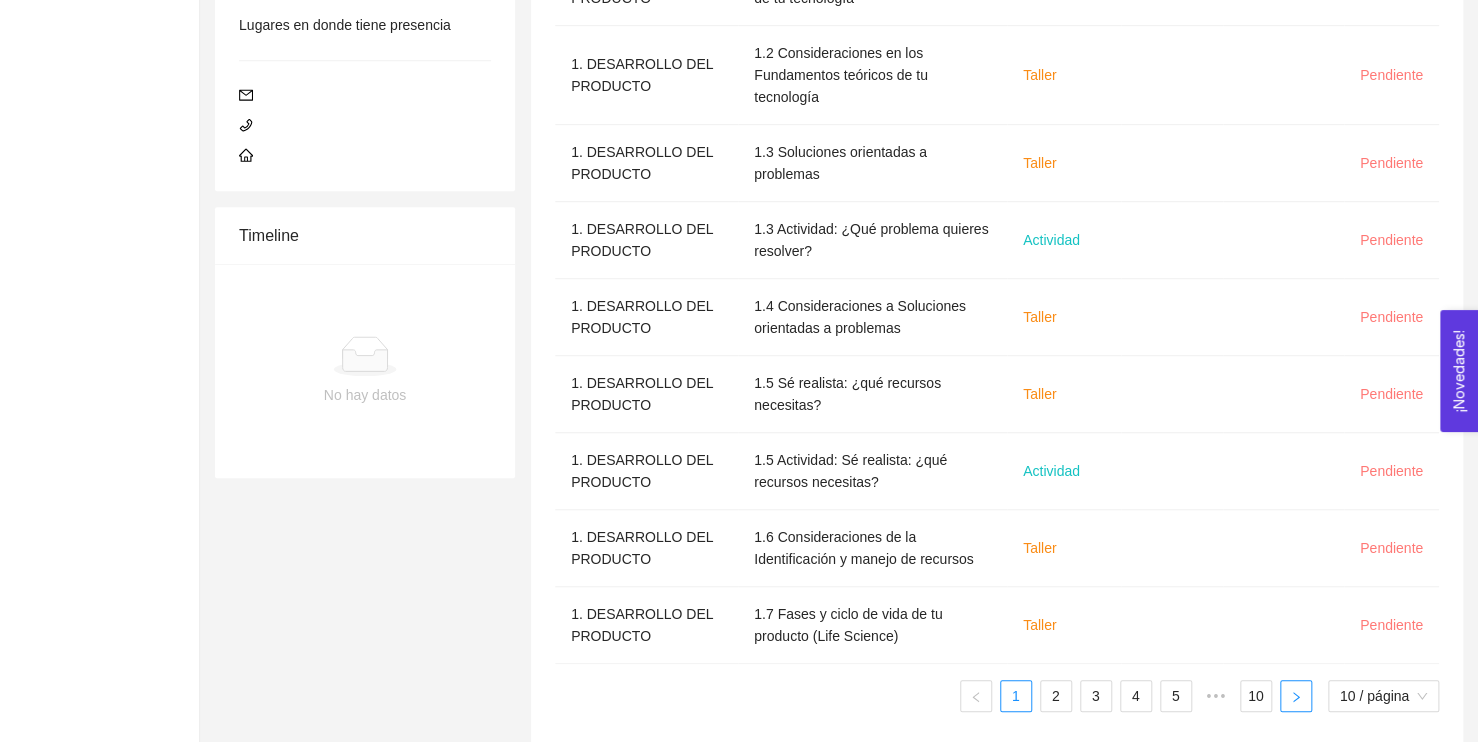 click at bounding box center (1296, 696) 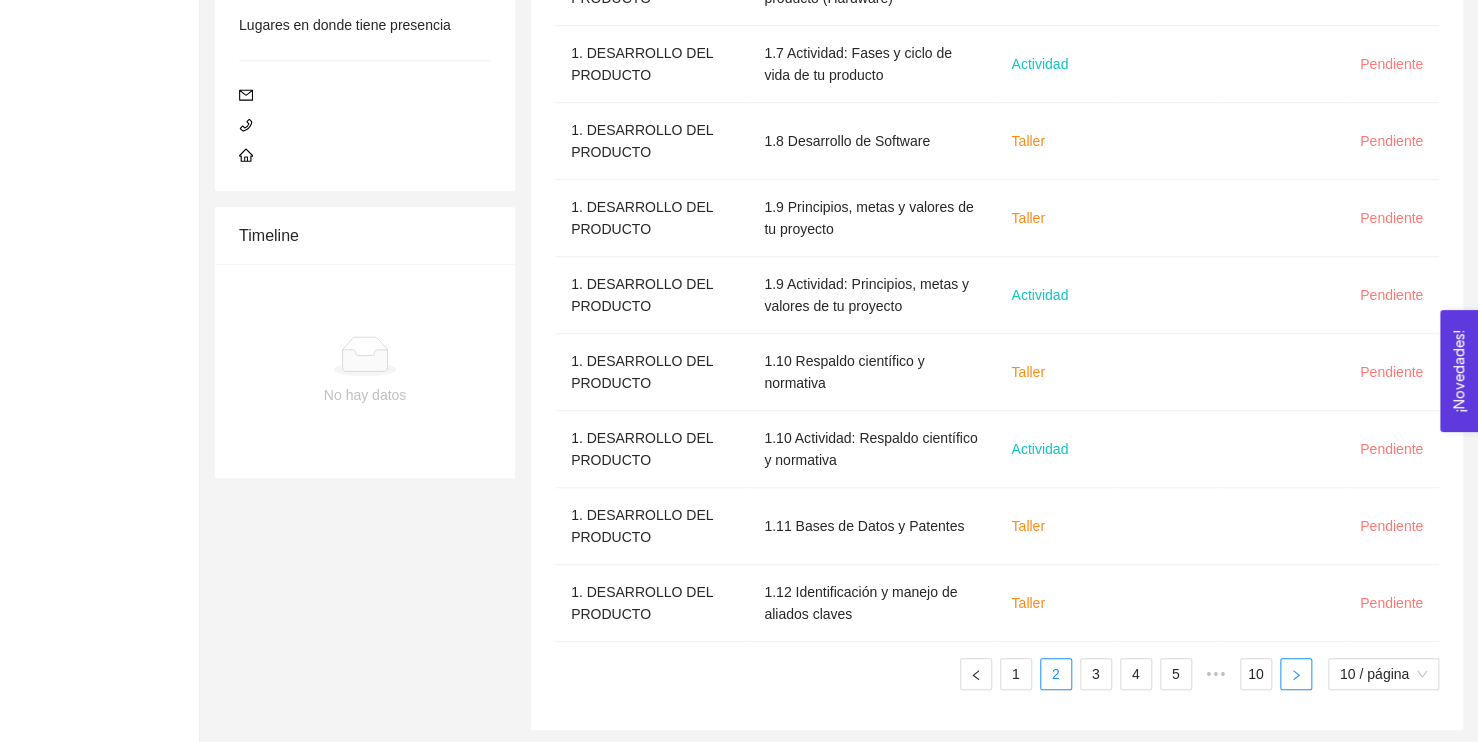 click at bounding box center [1296, 674] 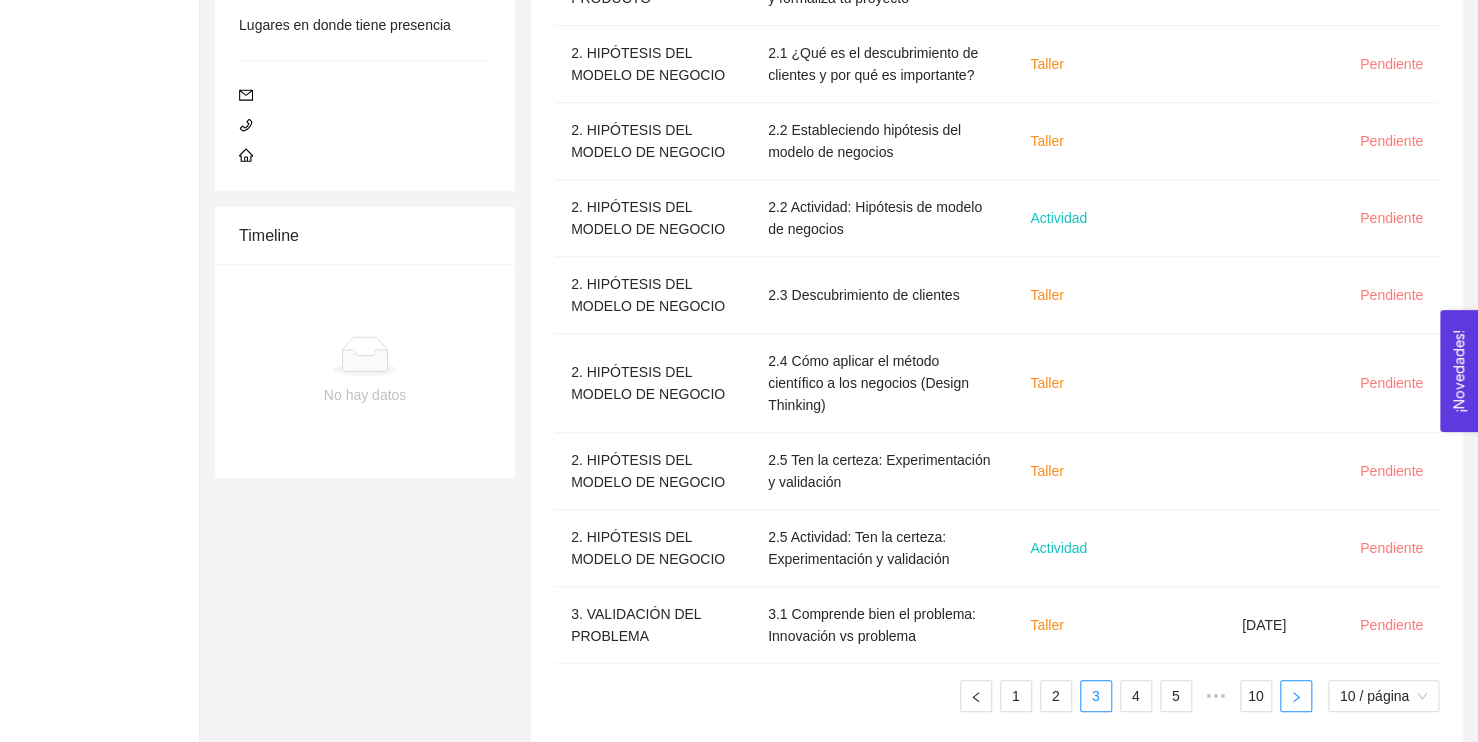 click at bounding box center (1296, 696) 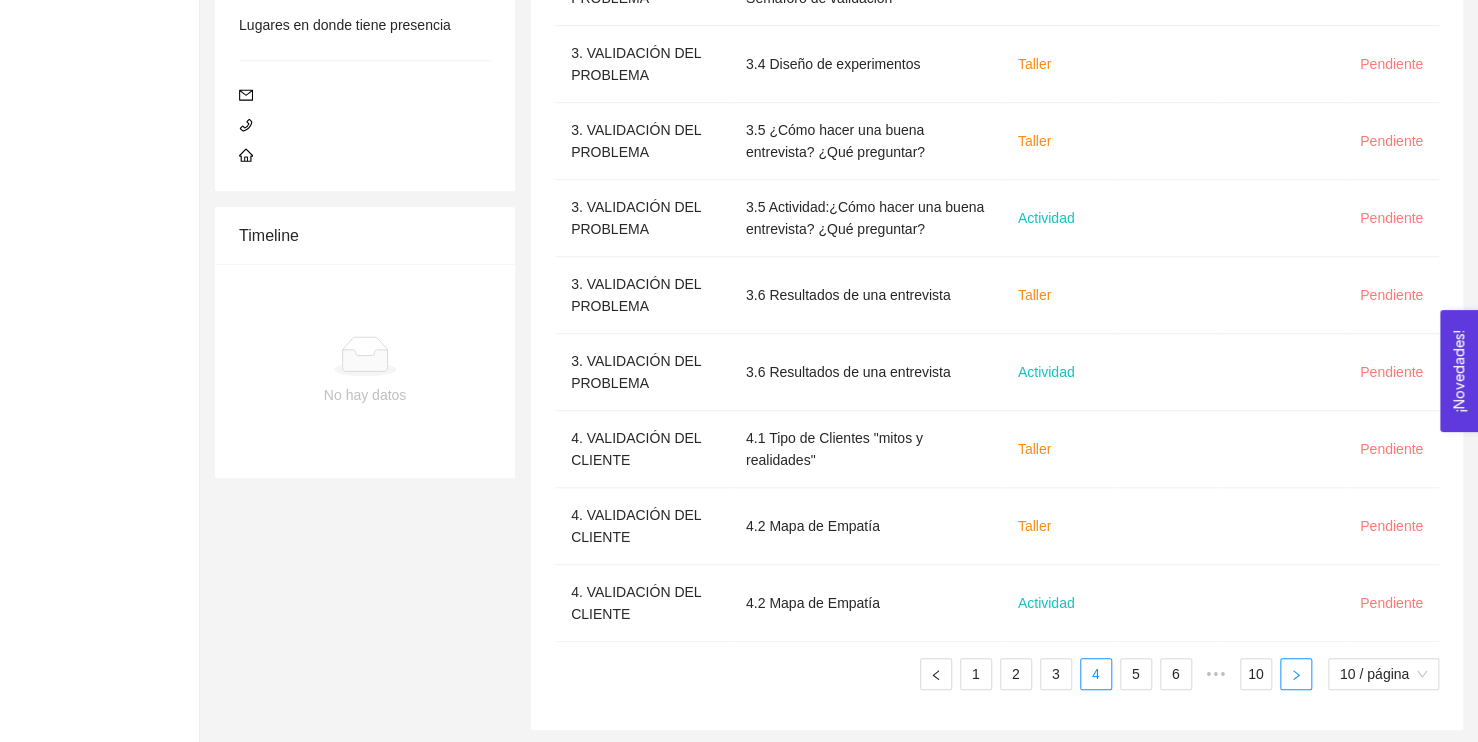 click at bounding box center (1296, 674) 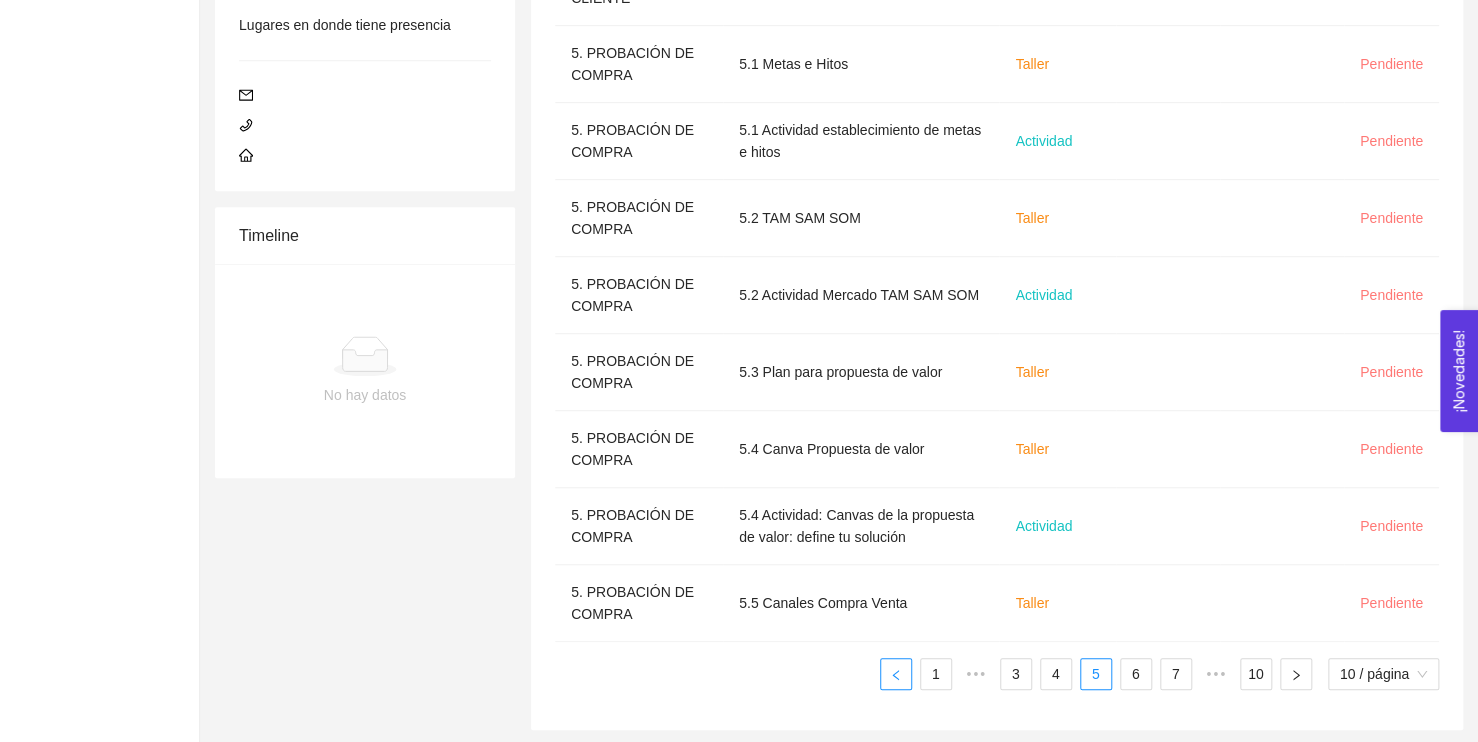 click 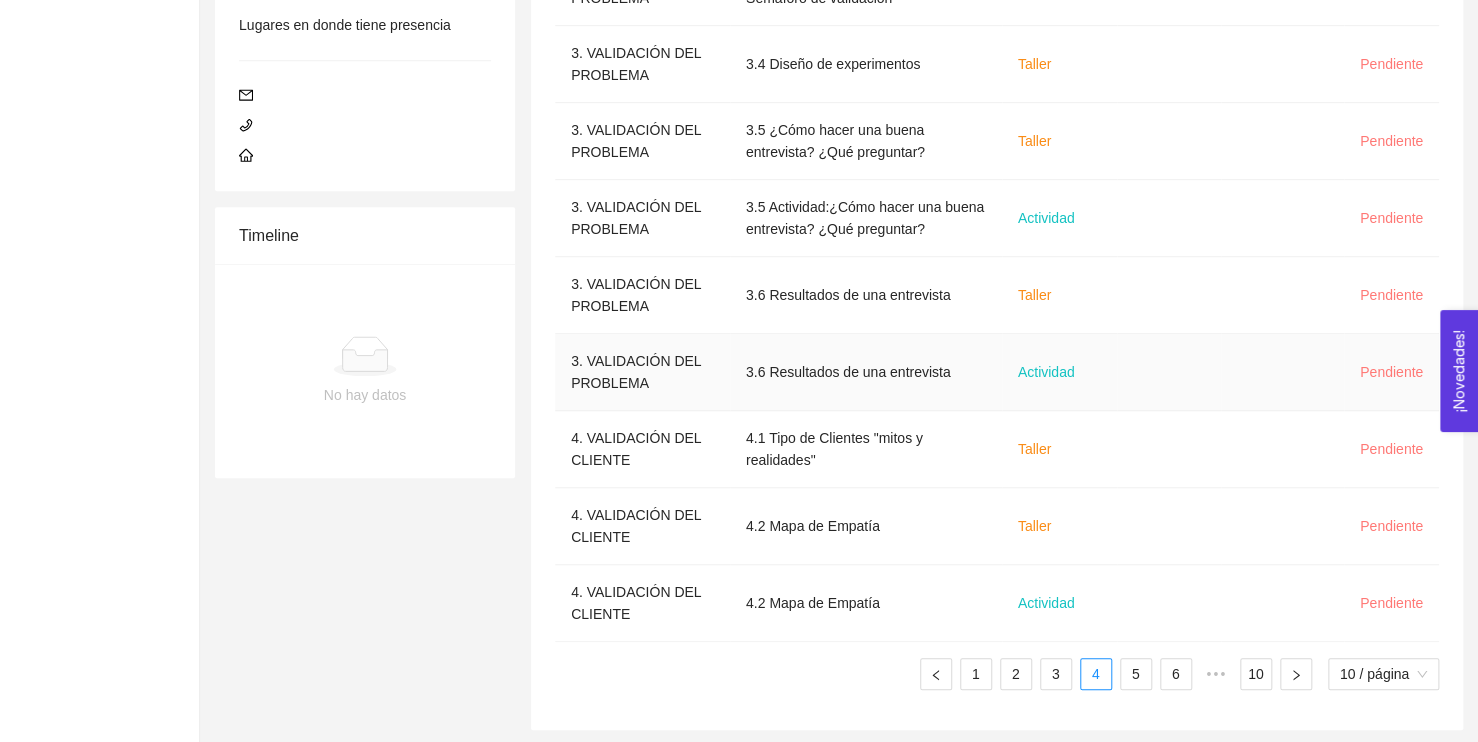 click on "3.6 Resultados de una entrevista" at bounding box center (866, 372) 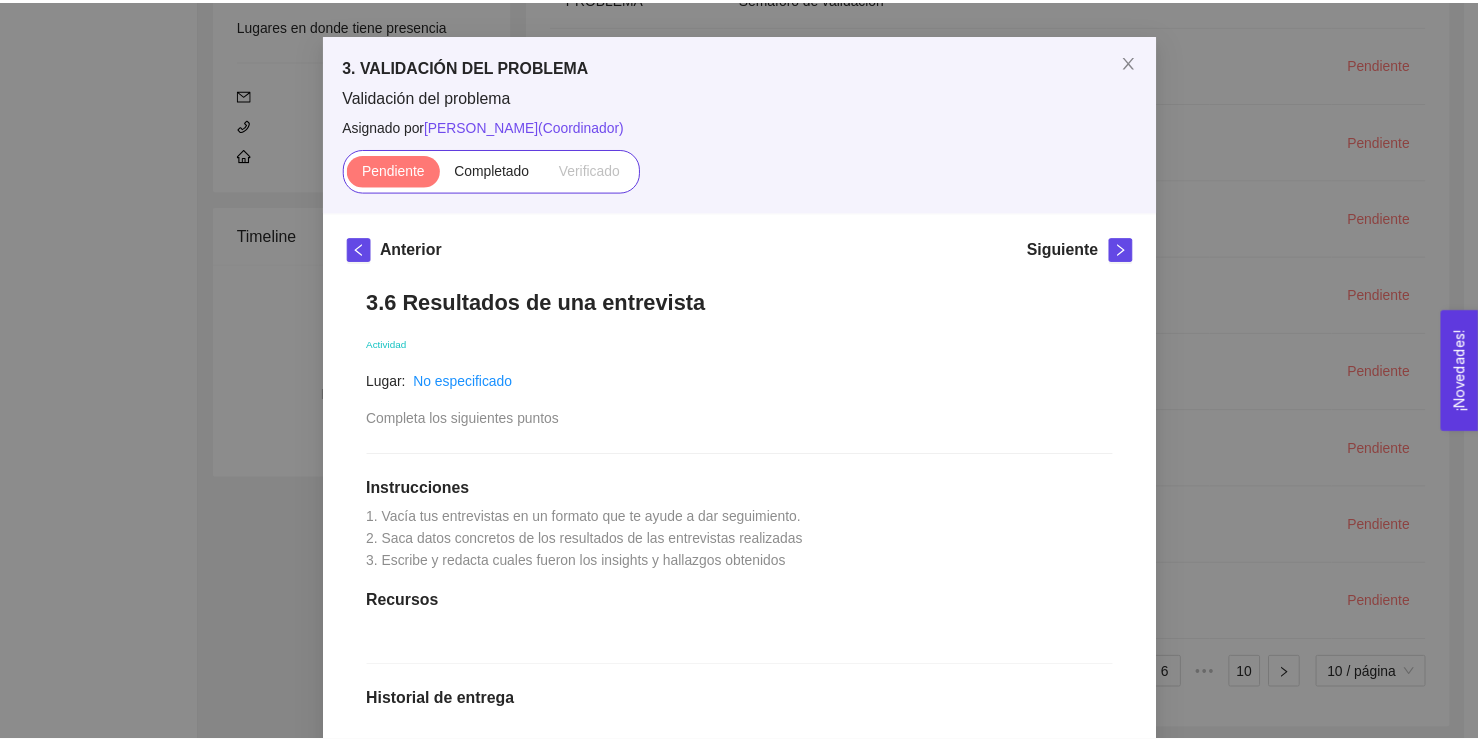 scroll, scrollTop: 65, scrollLeft: 0, axis: vertical 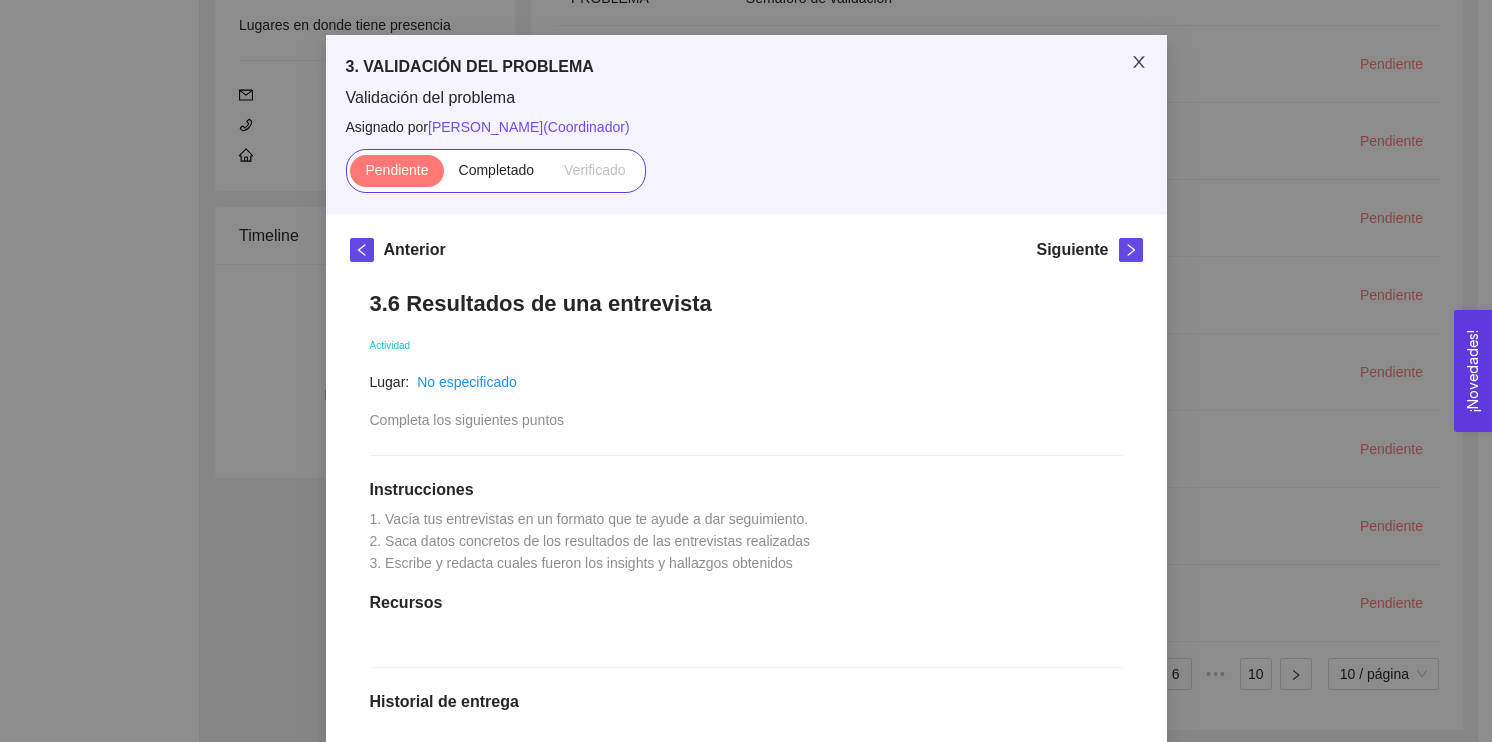 click 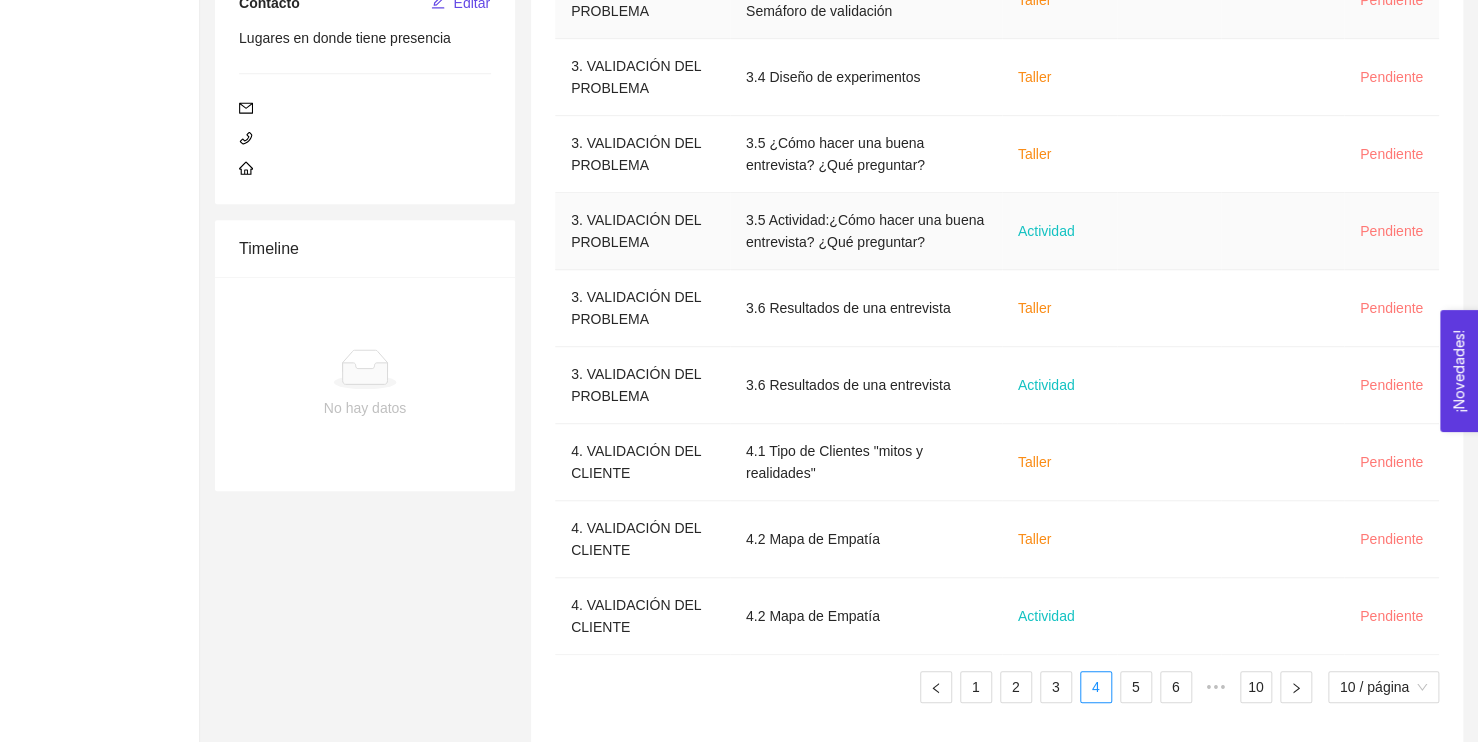 scroll, scrollTop: 484, scrollLeft: 0, axis: vertical 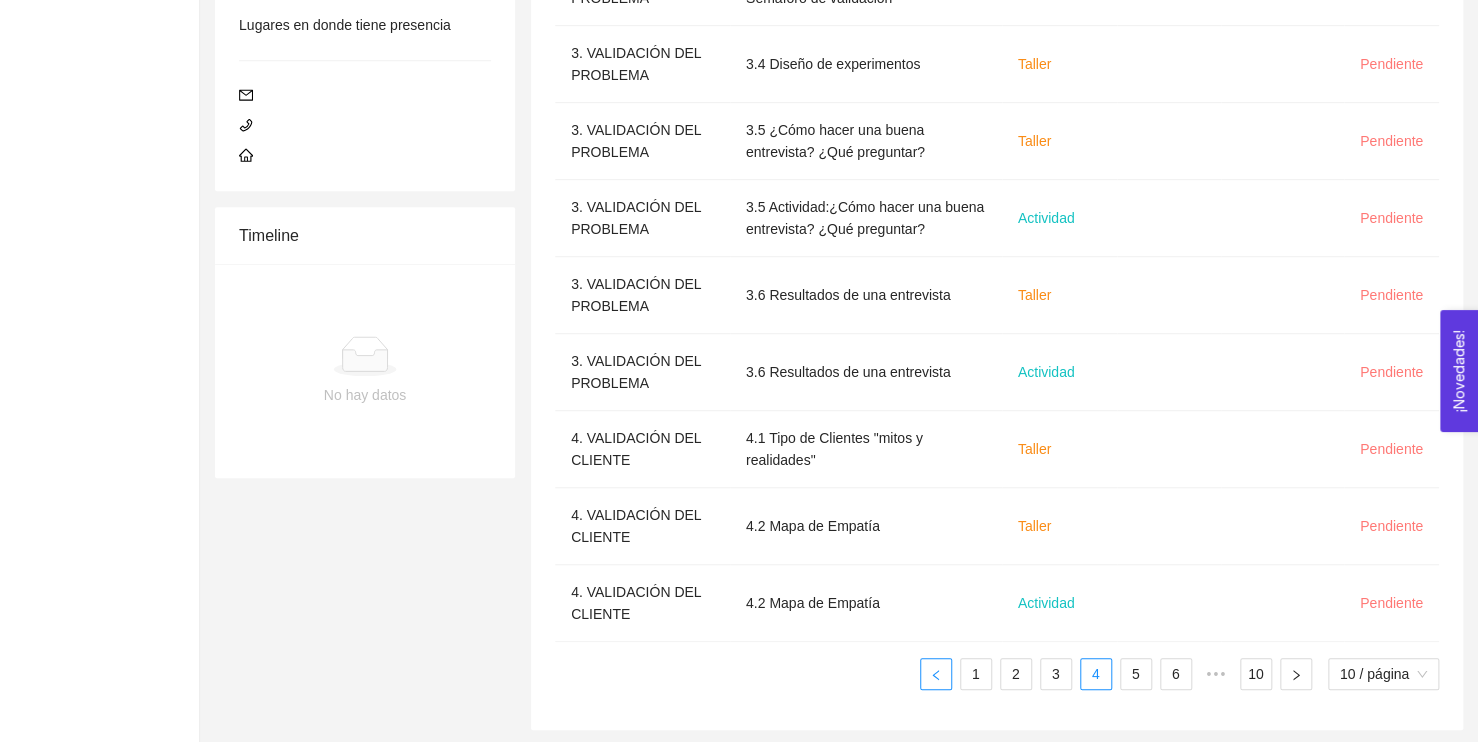 click 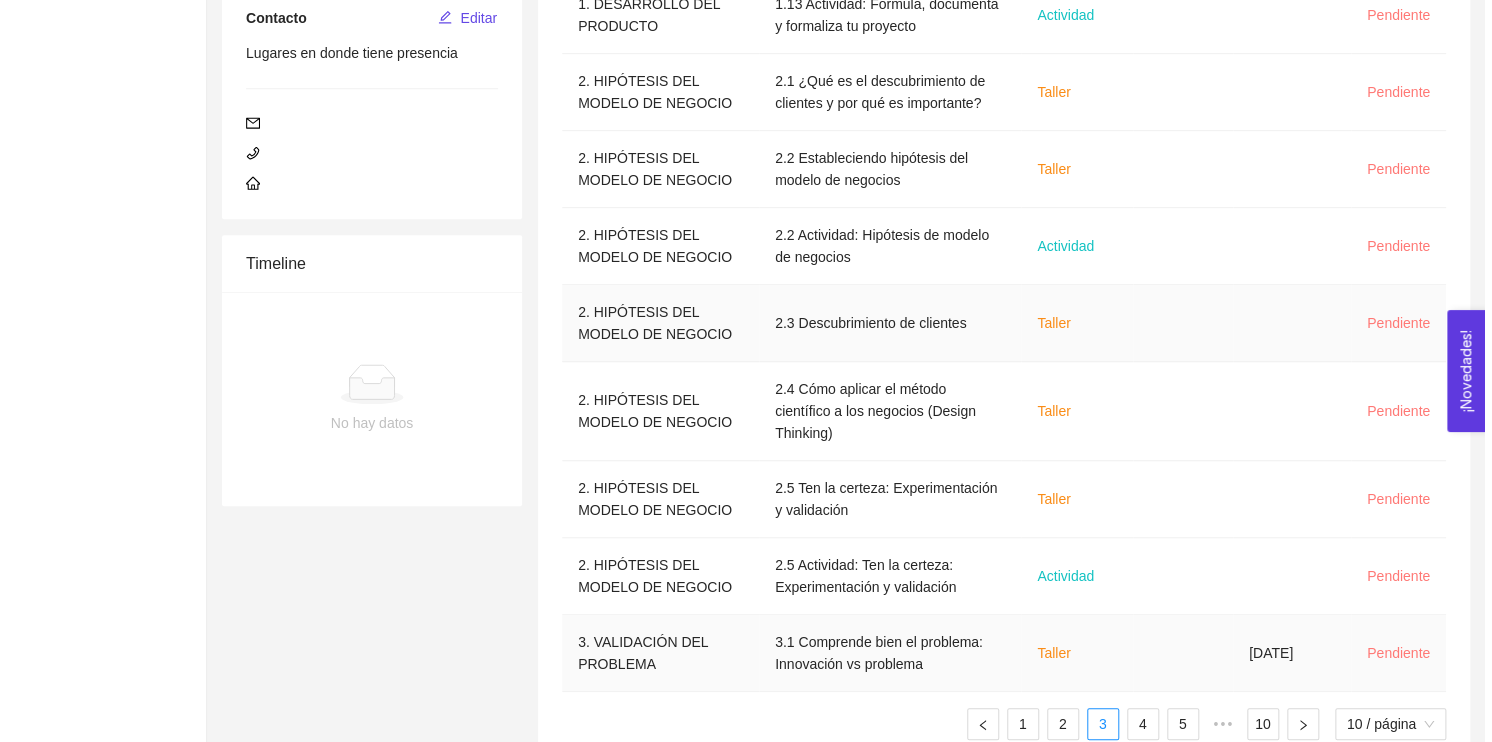 scroll, scrollTop: 472, scrollLeft: 0, axis: vertical 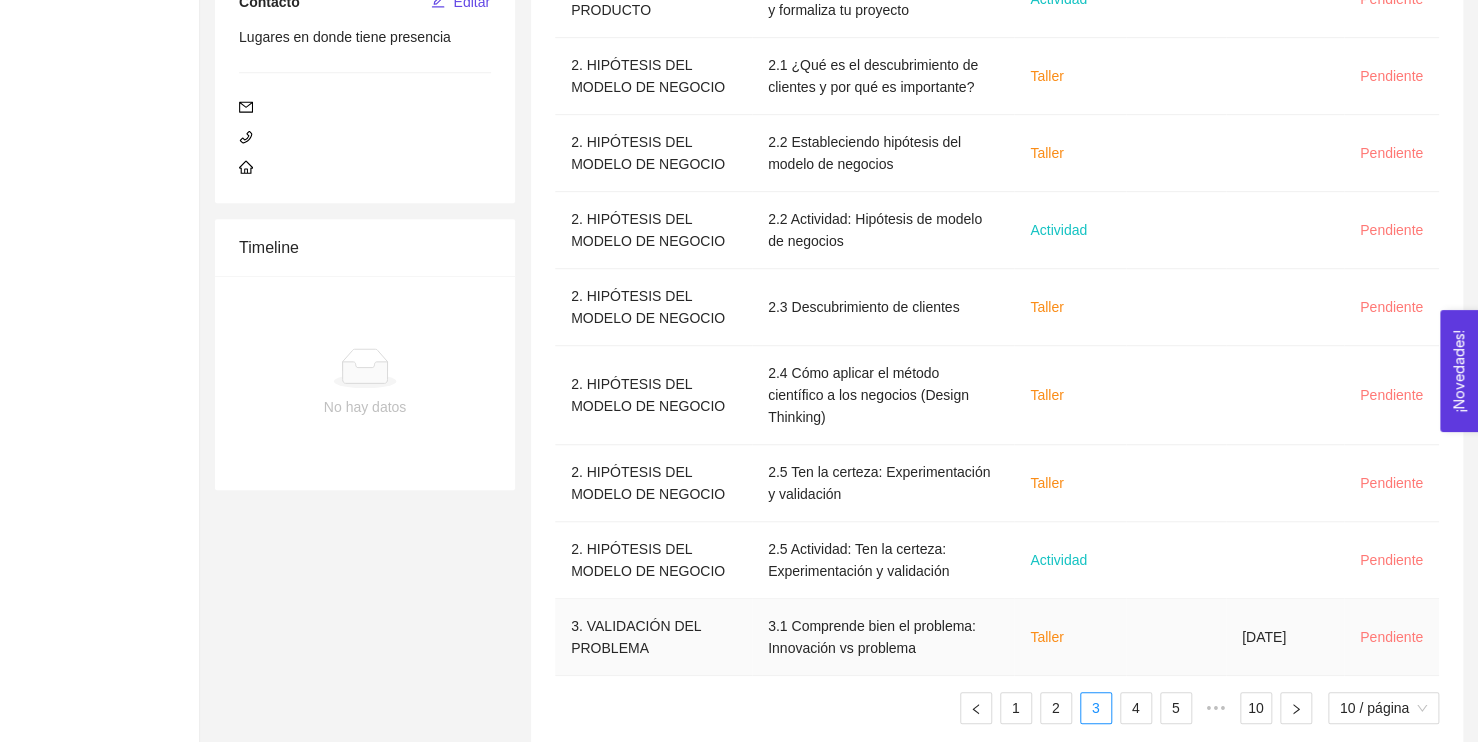 click on "3.1 Comprende bien el problema: Innovación vs problema" at bounding box center [883, 637] 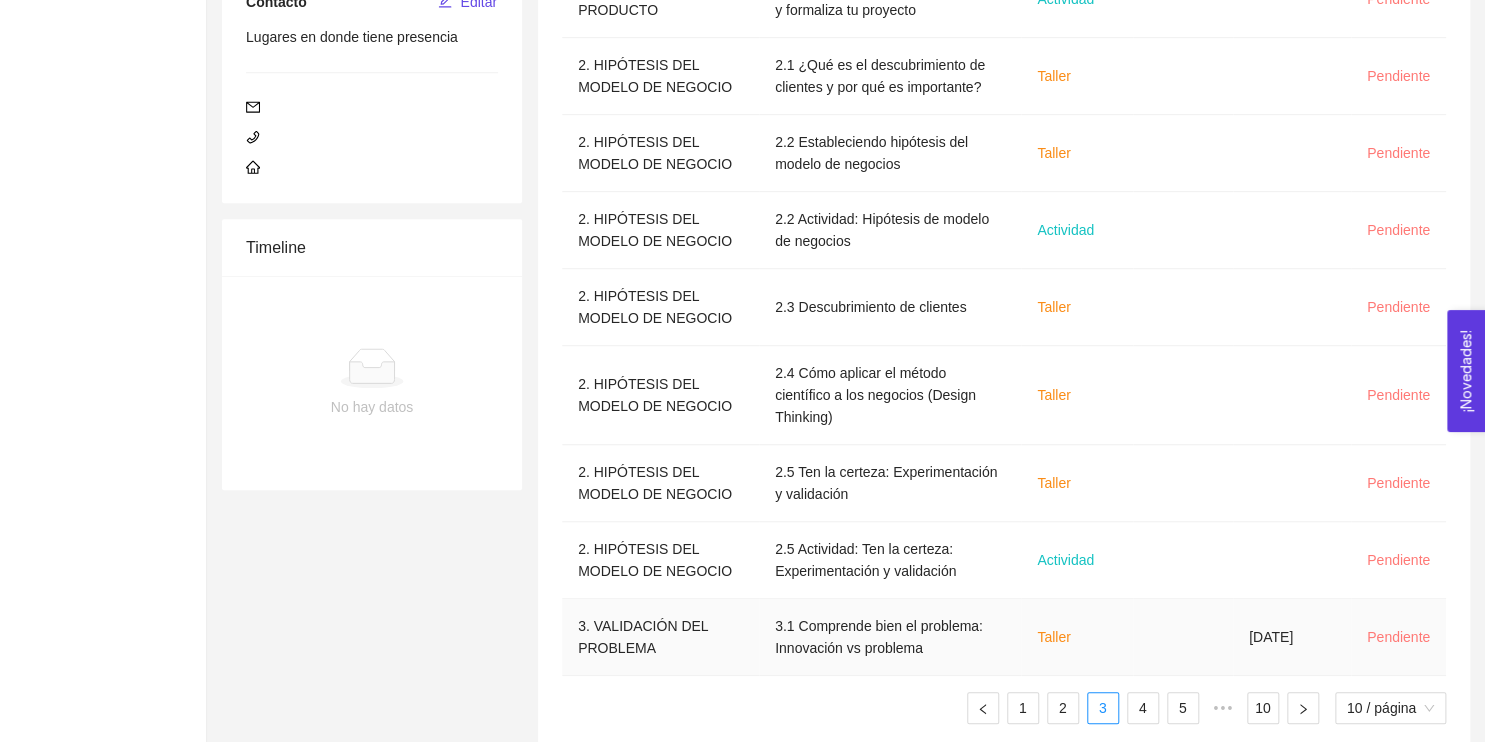 scroll, scrollTop: 0, scrollLeft: 0, axis: both 